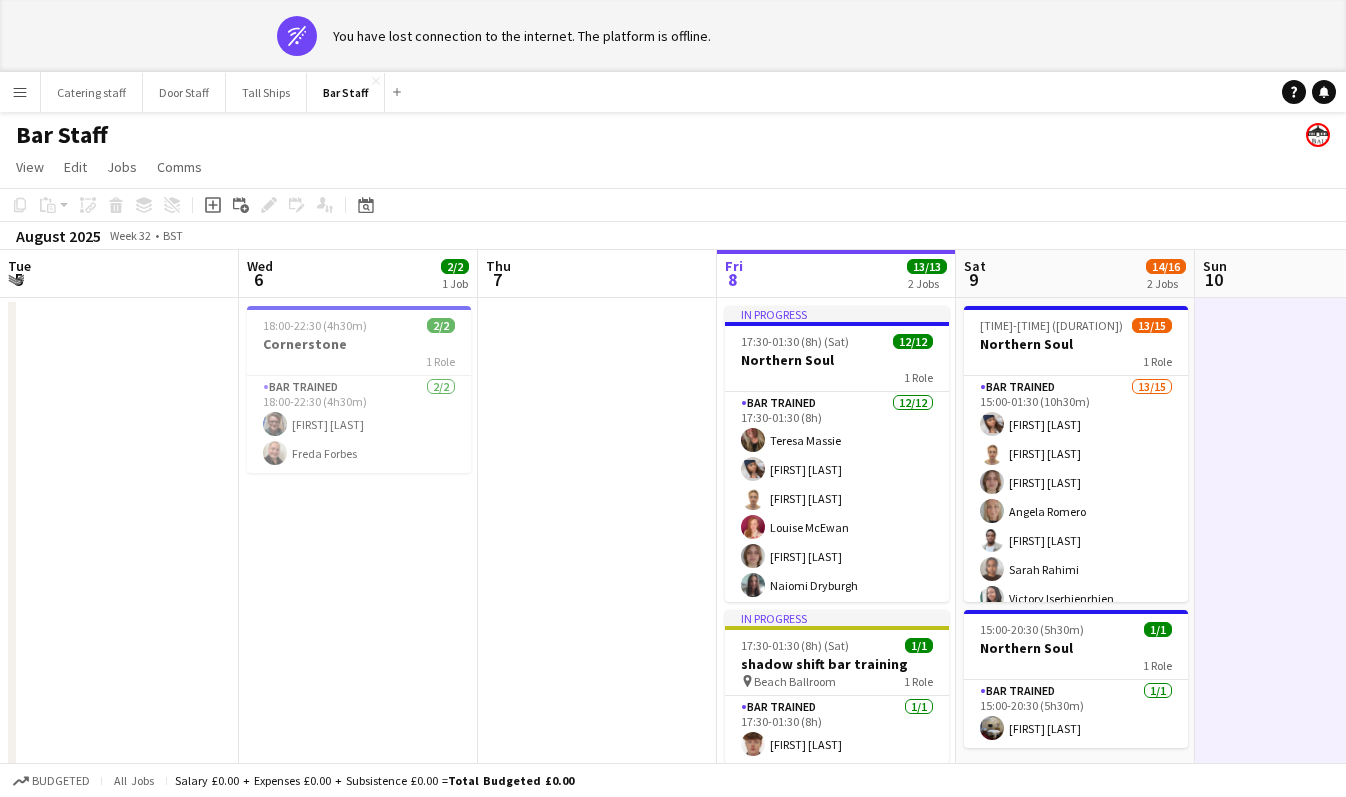 scroll, scrollTop: 0, scrollLeft: 0, axis: both 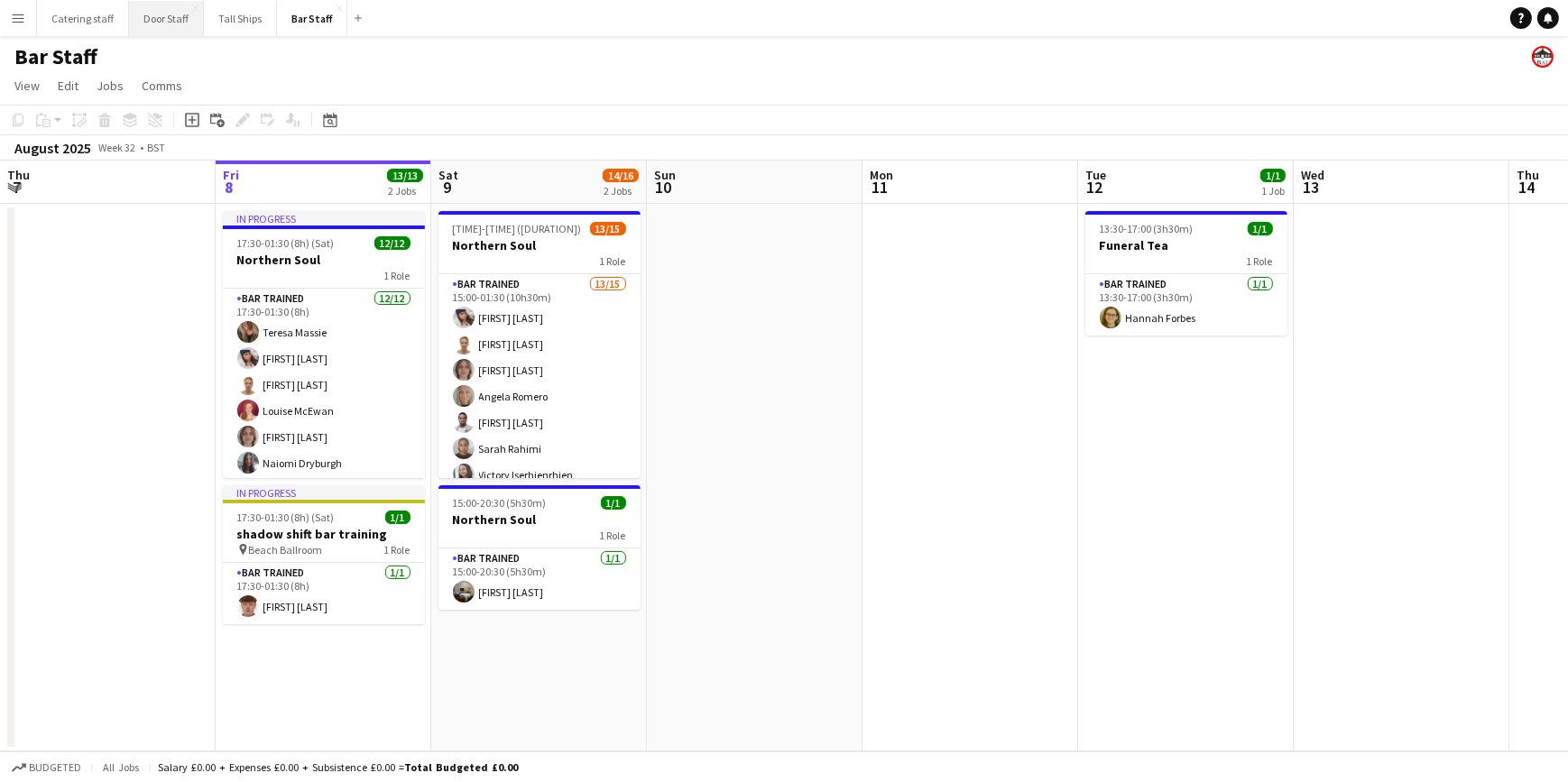 click on "Door Staff
Close" at bounding box center (166, 18) 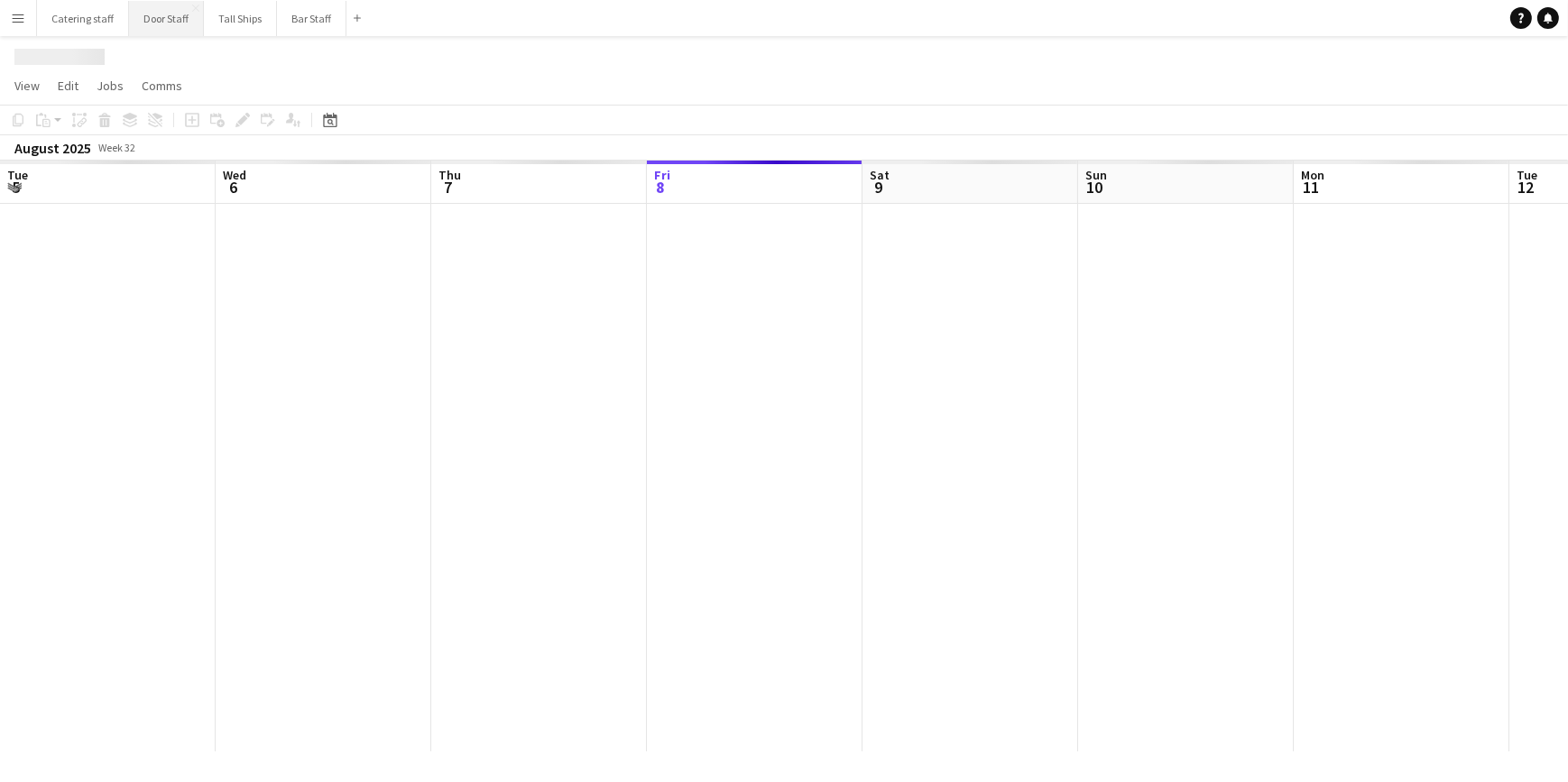 scroll, scrollTop: 0, scrollLeft: 431, axis: horizontal 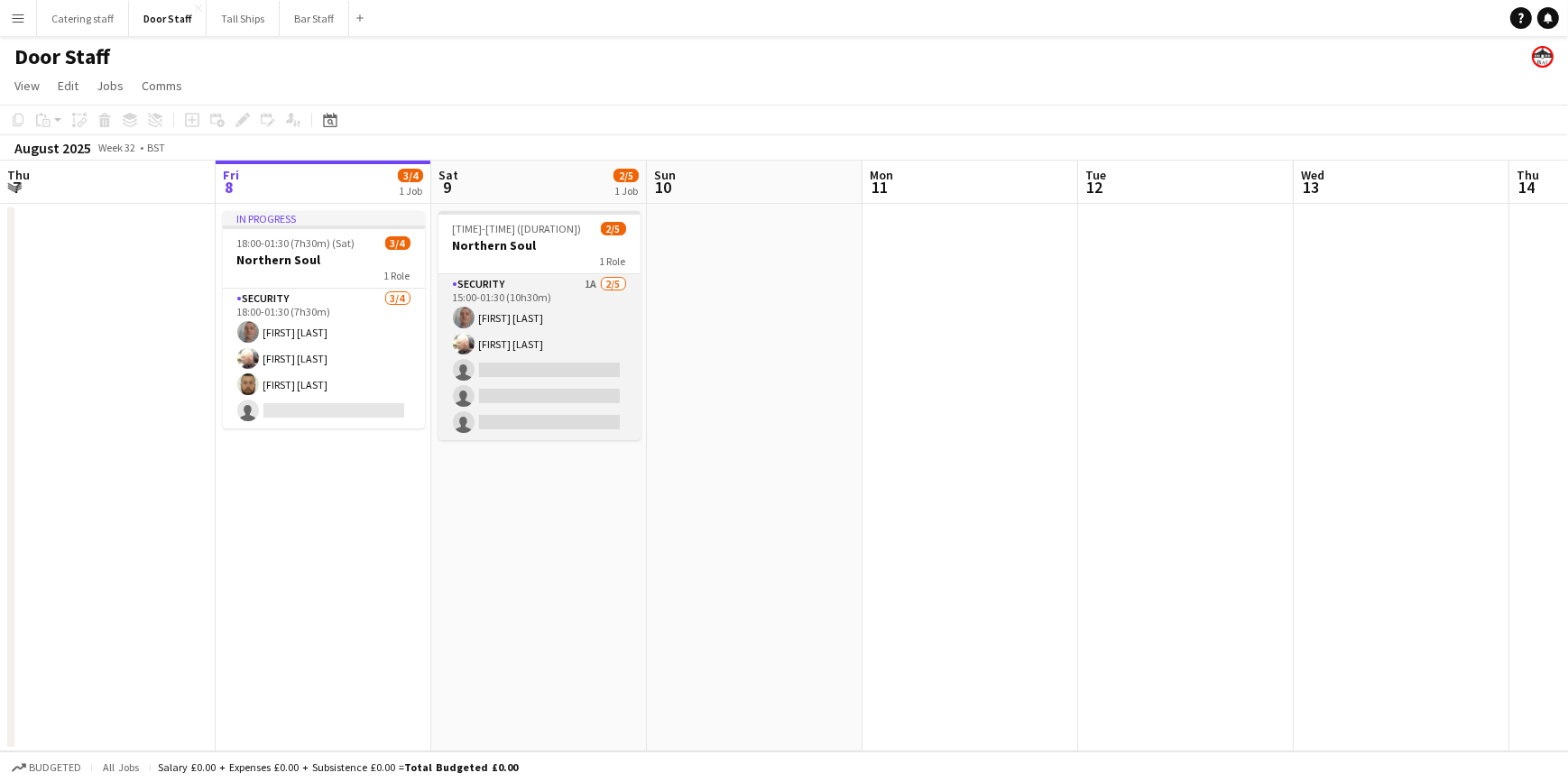 click on "Security   1A   2/5   15:00-01:30 (10h30m)
[FIRST] [LAST] [FIRST] [LAST]
single-neutral-actions
single-neutral-actions
single-neutral-actions" at bounding box center [540, 357] 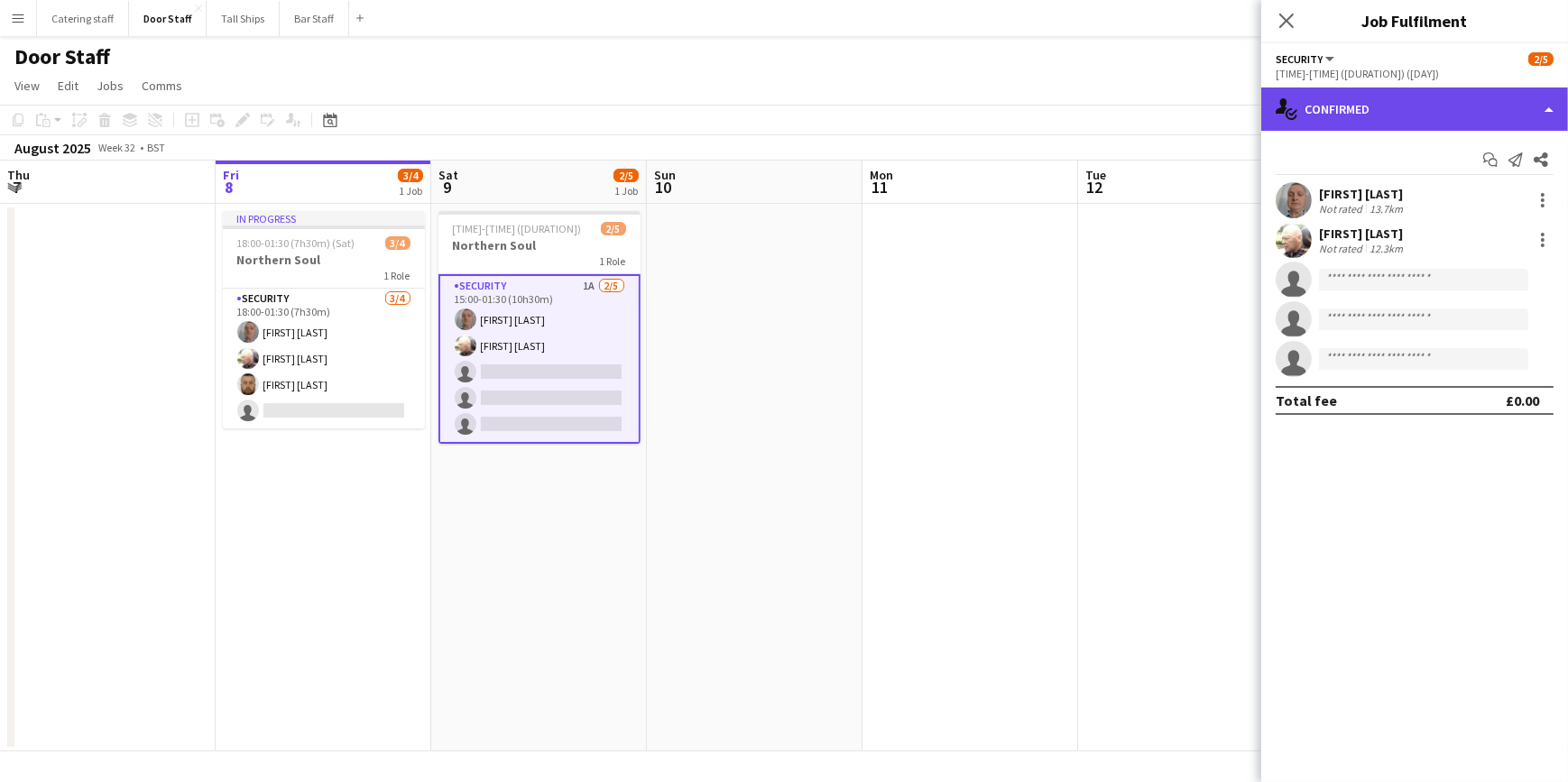 click on "single-neutral-actions-check-2
Confirmed" 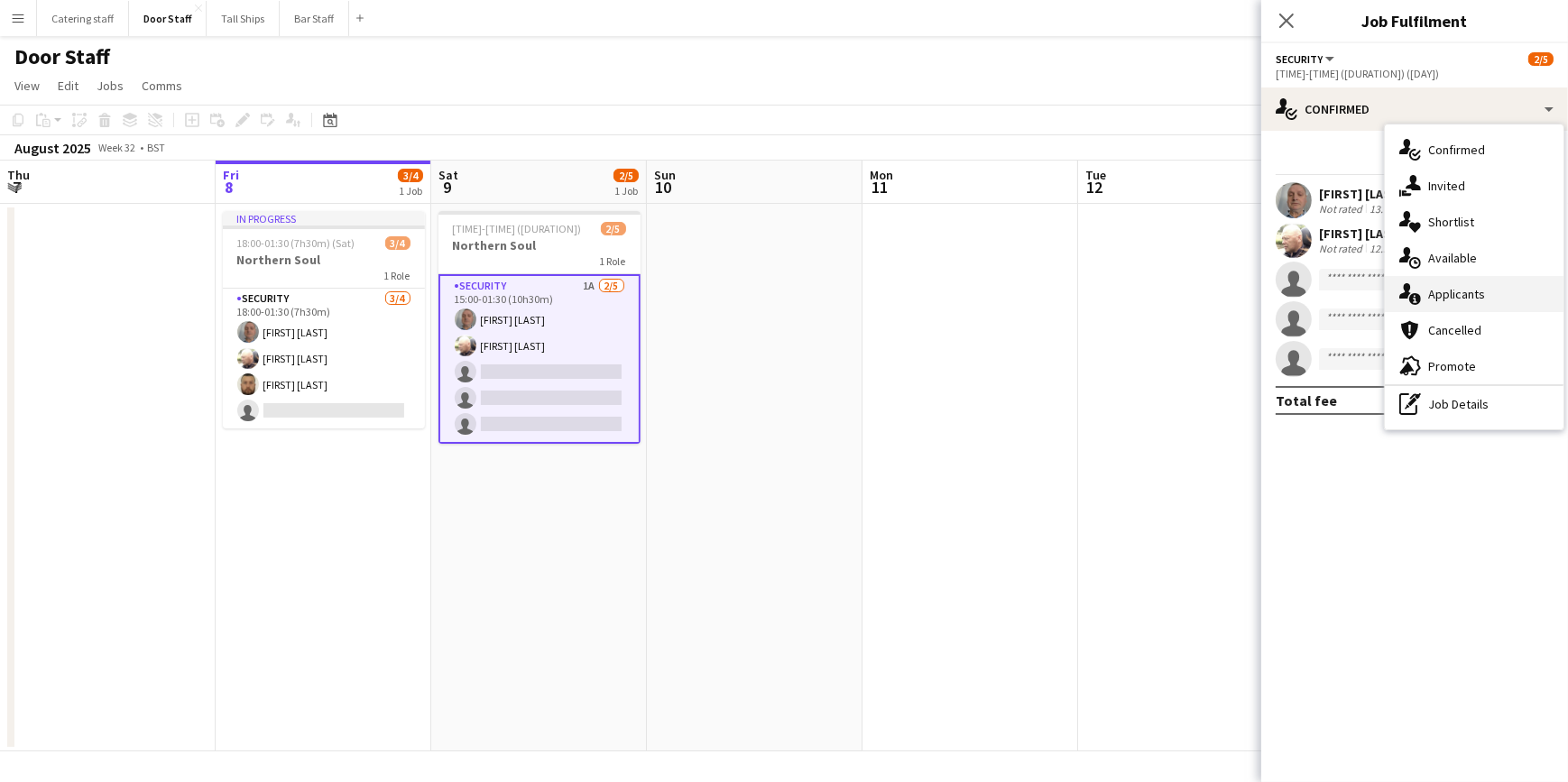 click on "single-neutral-actions-information
Applicants" at bounding box center (1474, 294) 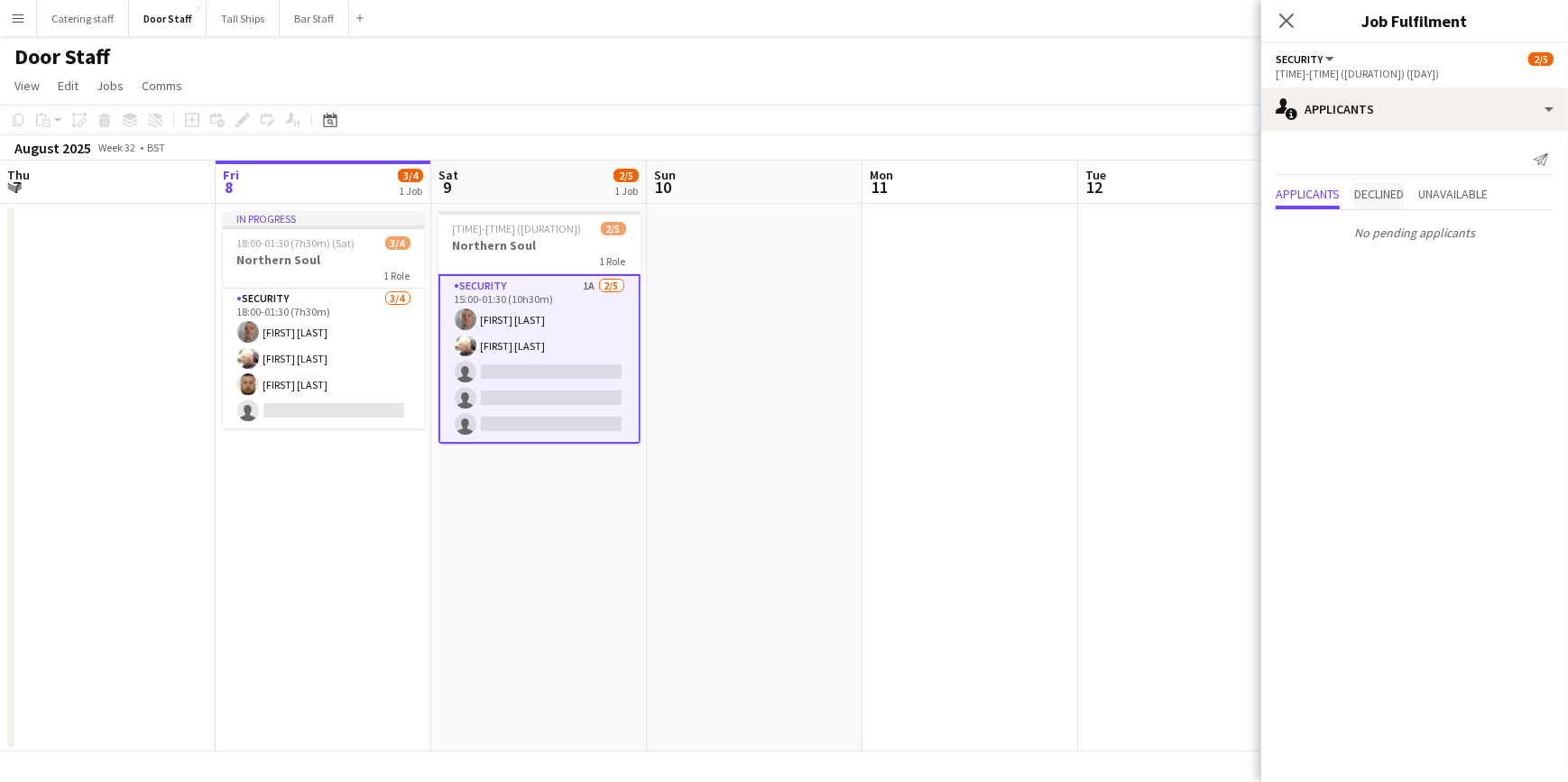 click on "Declined" at bounding box center (1379, 194) 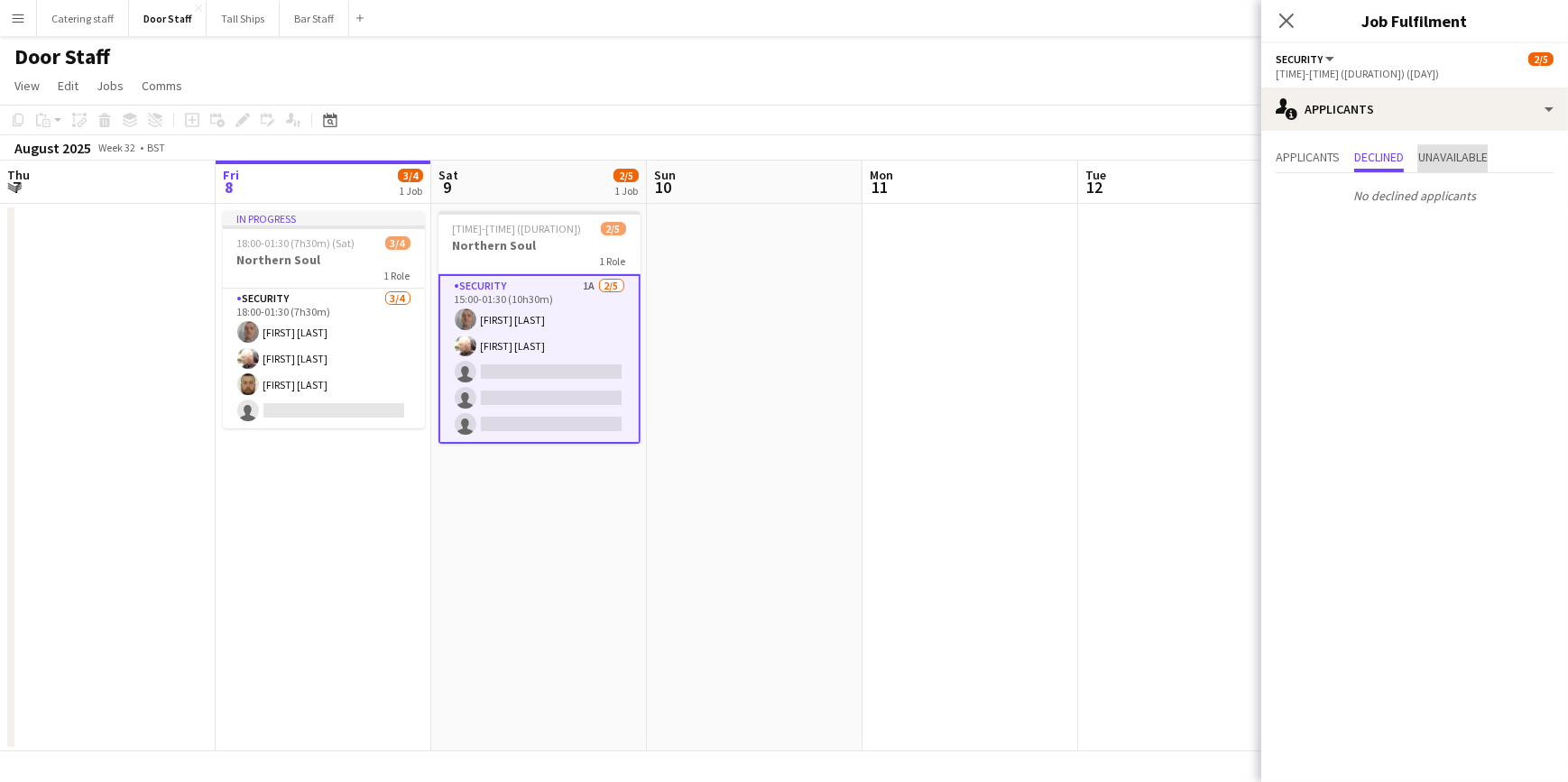click on "Unavailable" at bounding box center [1453, 157] 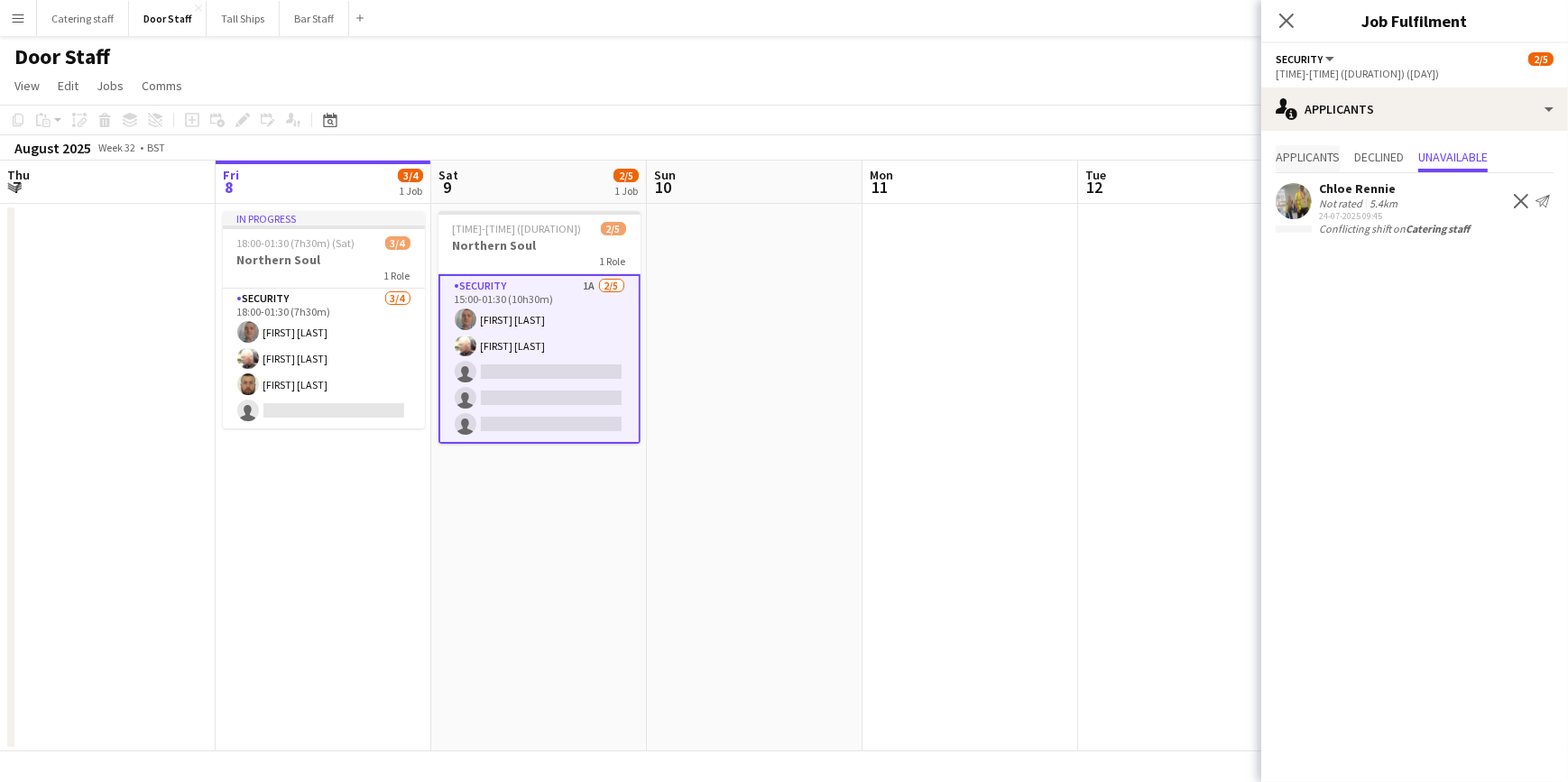 click on "Applicants" at bounding box center (1307, 157) 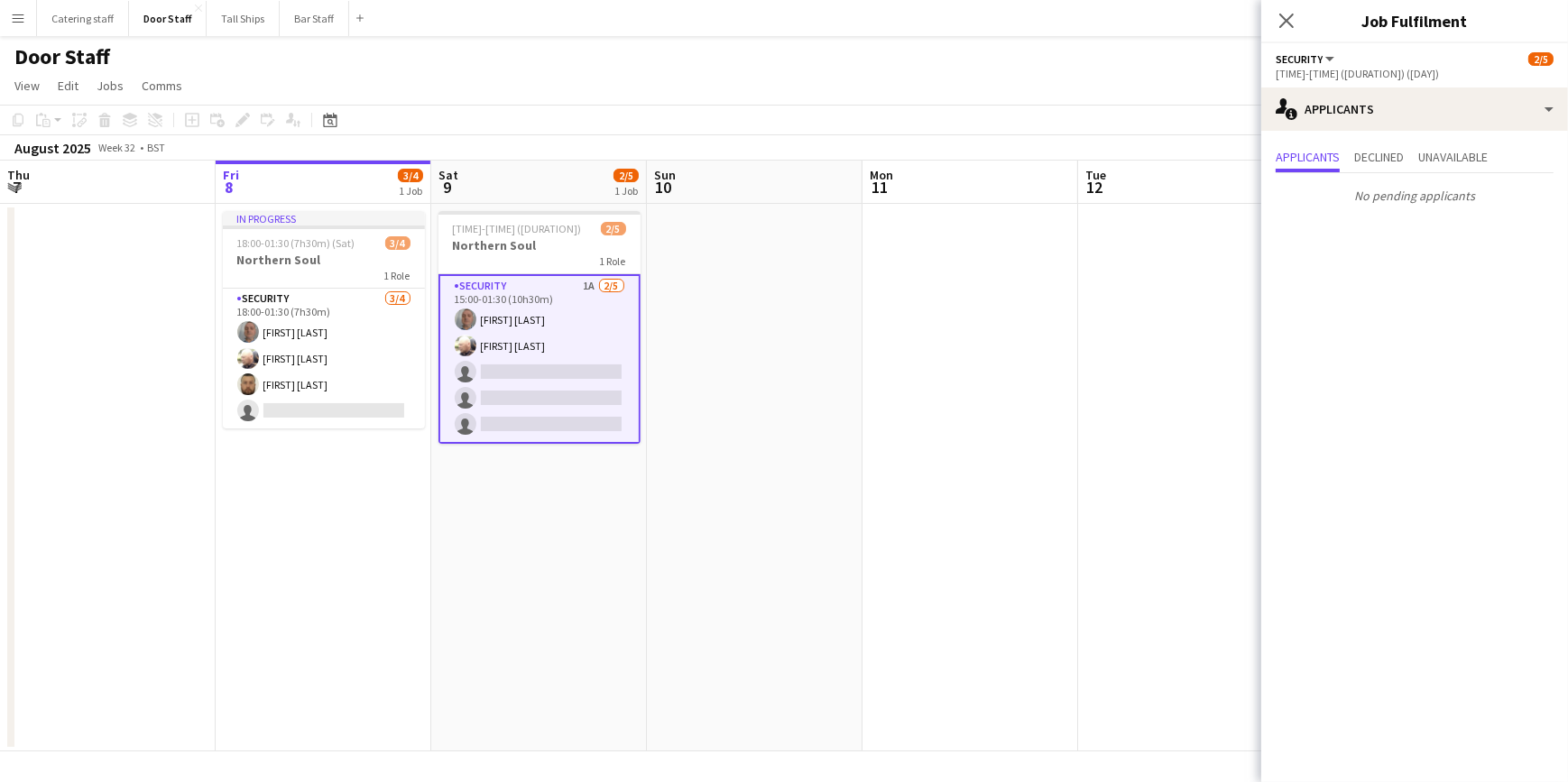 click on "Security   1A   2/5   15:00-01:30 (10h30m)
[FIRST] [LAST] [FIRST] [LAST]
single-neutral-actions
single-neutral-actions
single-neutral-actions" at bounding box center [540, 359] 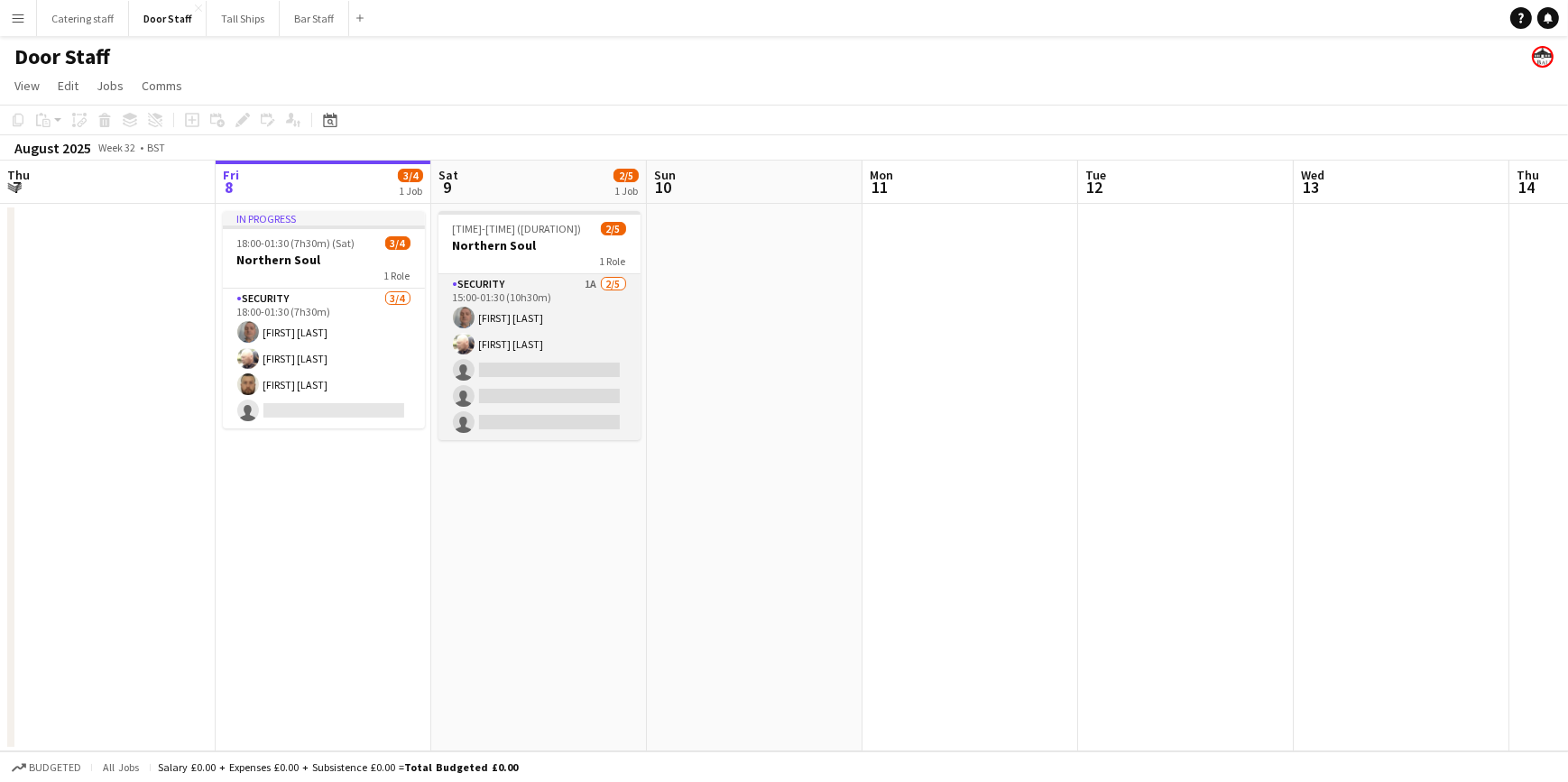 click on "Security   1A   2/5   15:00-01:30 (10h30m)
[FIRST] [LAST] [FIRST] [LAST]
single-neutral-actions
single-neutral-actions
single-neutral-actions" at bounding box center [540, 357] 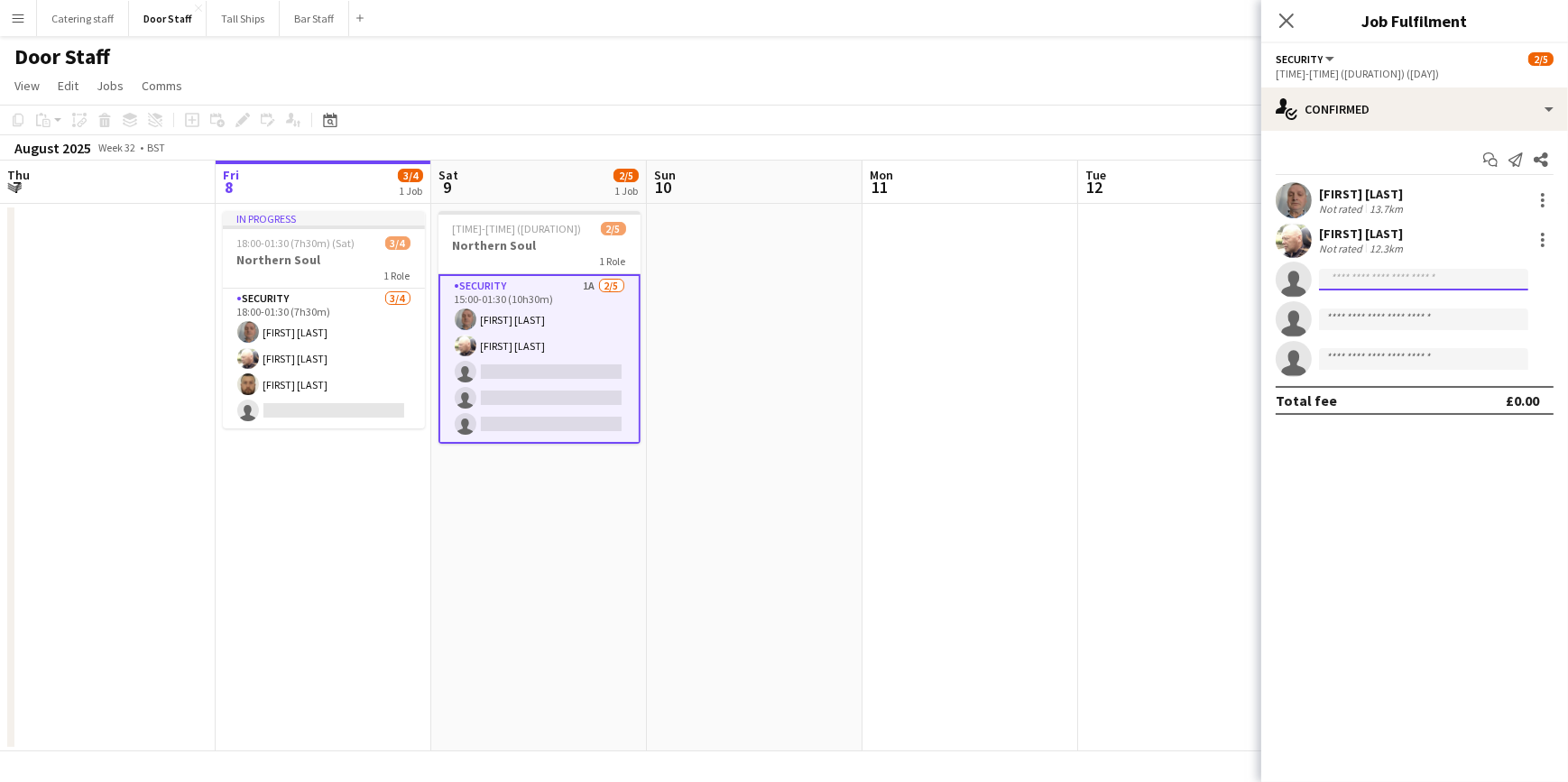 click at bounding box center (1424, 359) 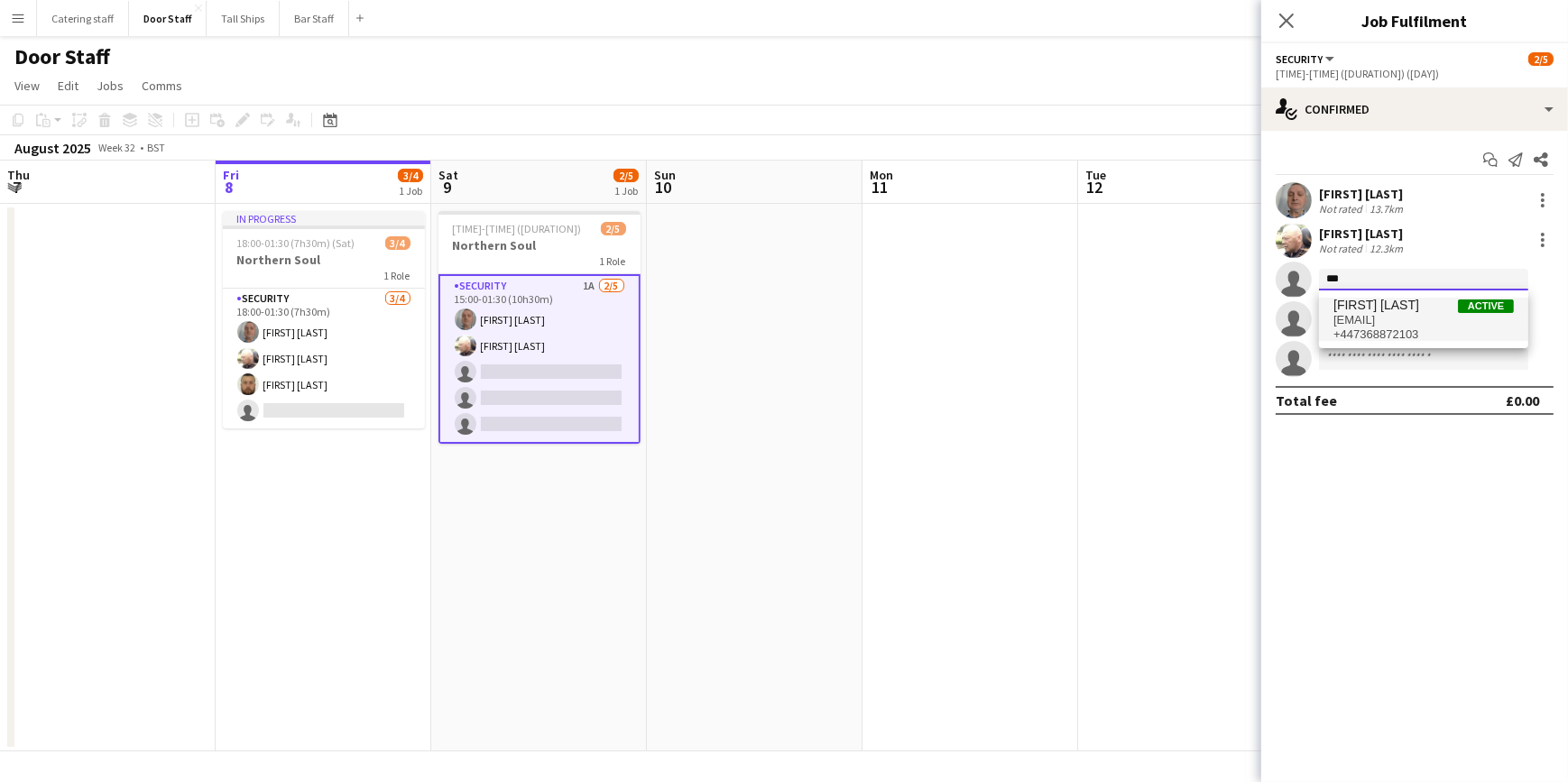 type on "***" 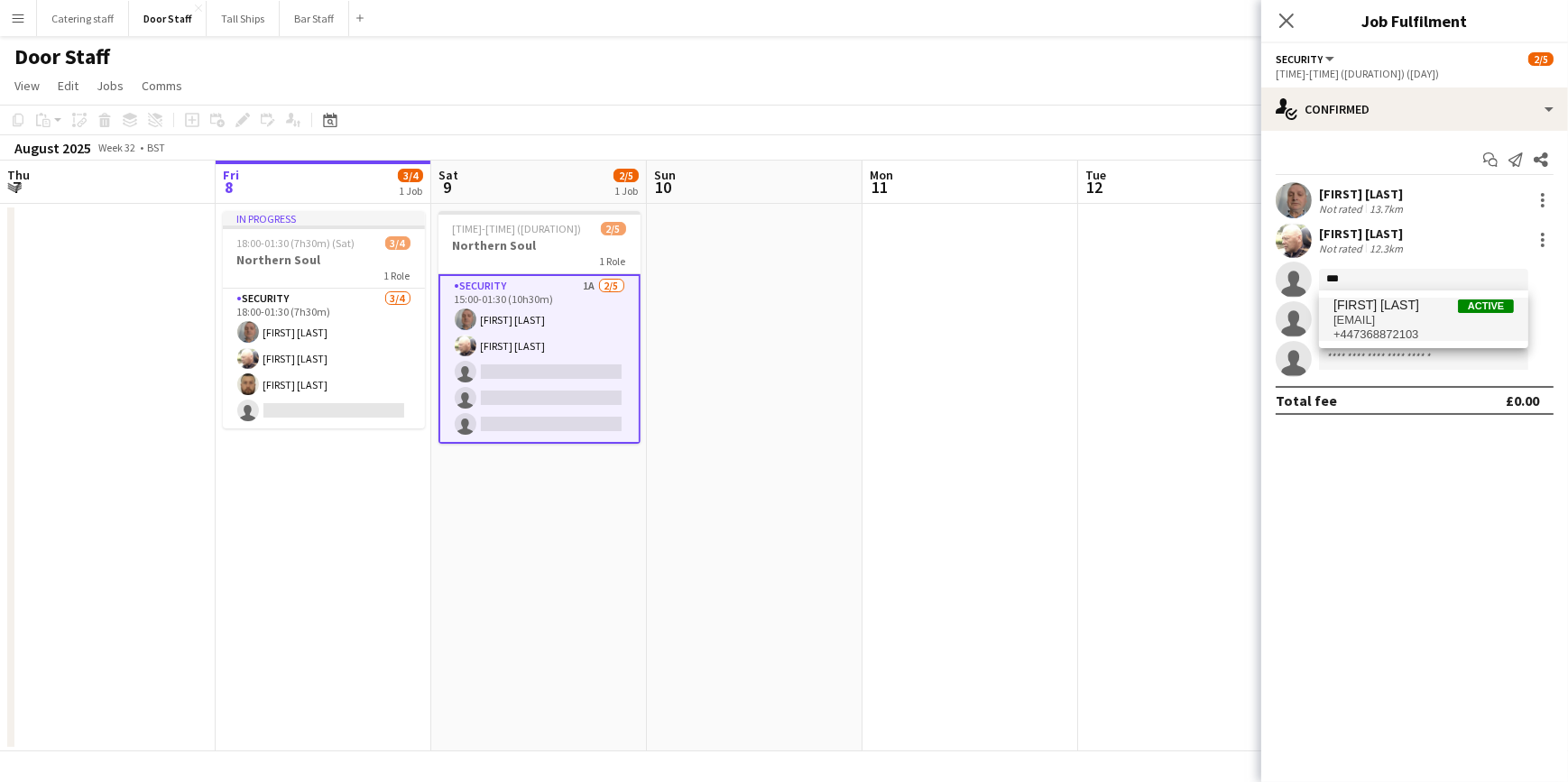 click on "[EMAIL]" at bounding box center [1424, 320] 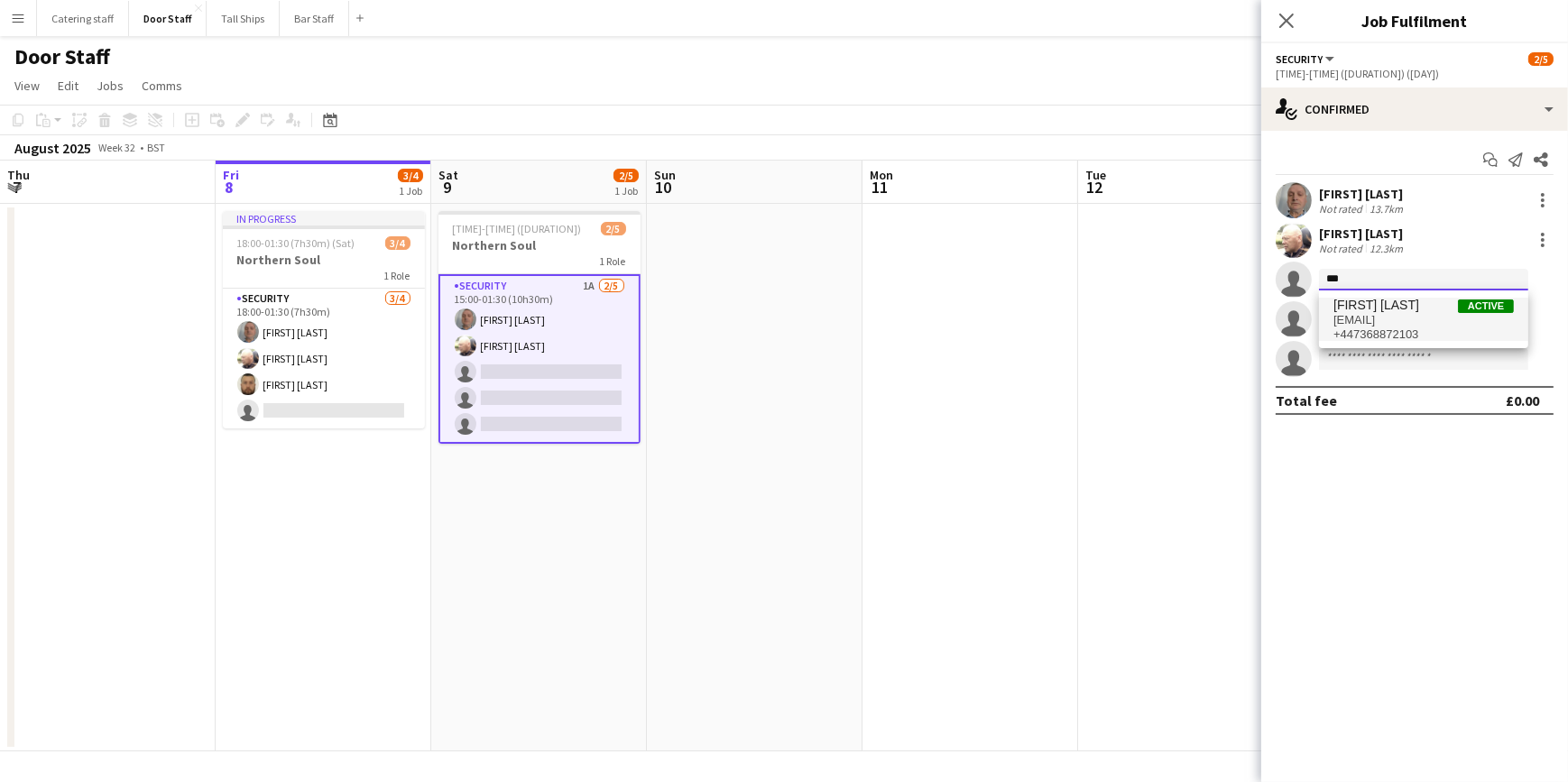 type 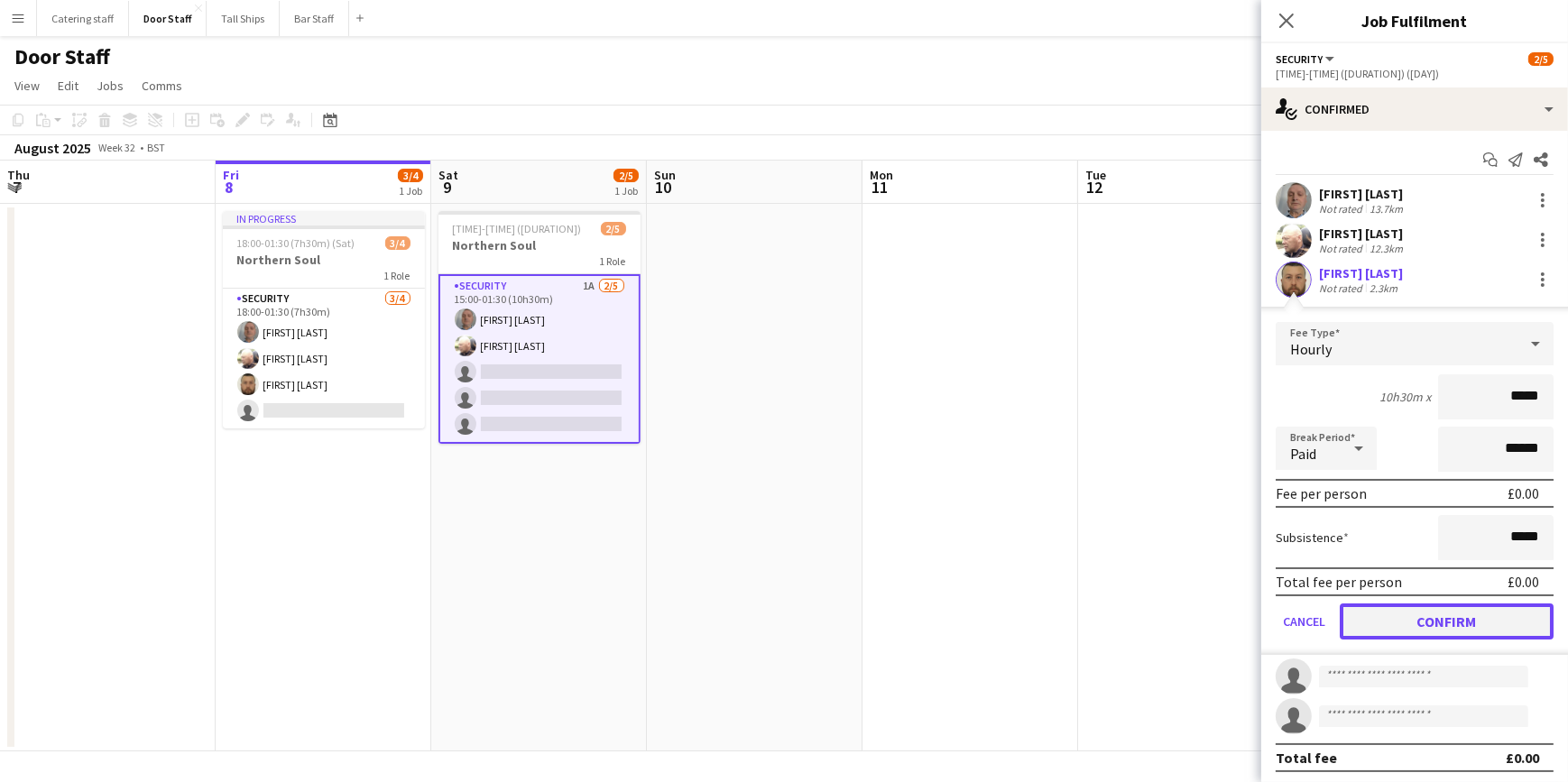 click on "Confirm" at bounding box center (1446, 621) 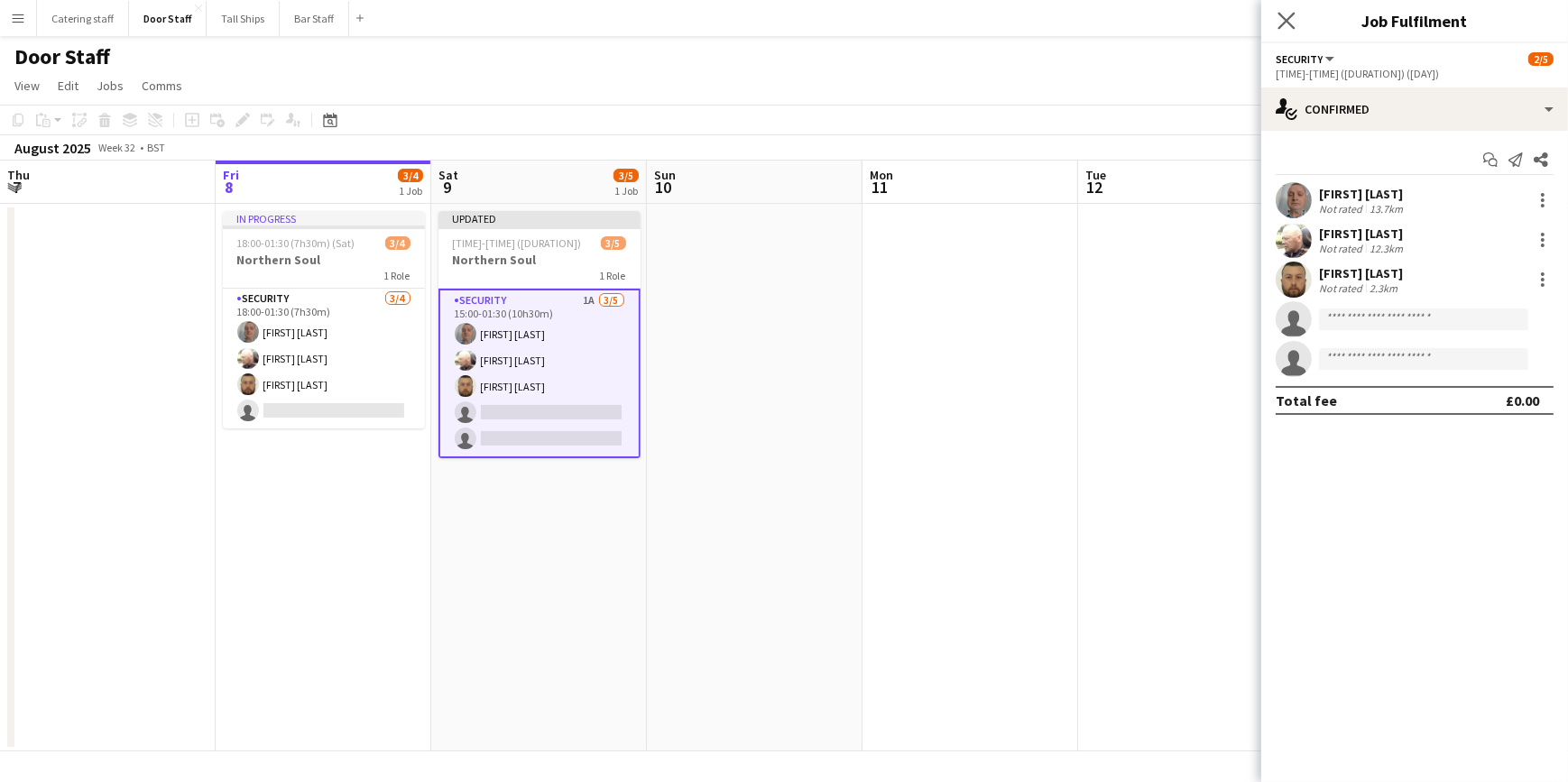 click on "Close pop-in" 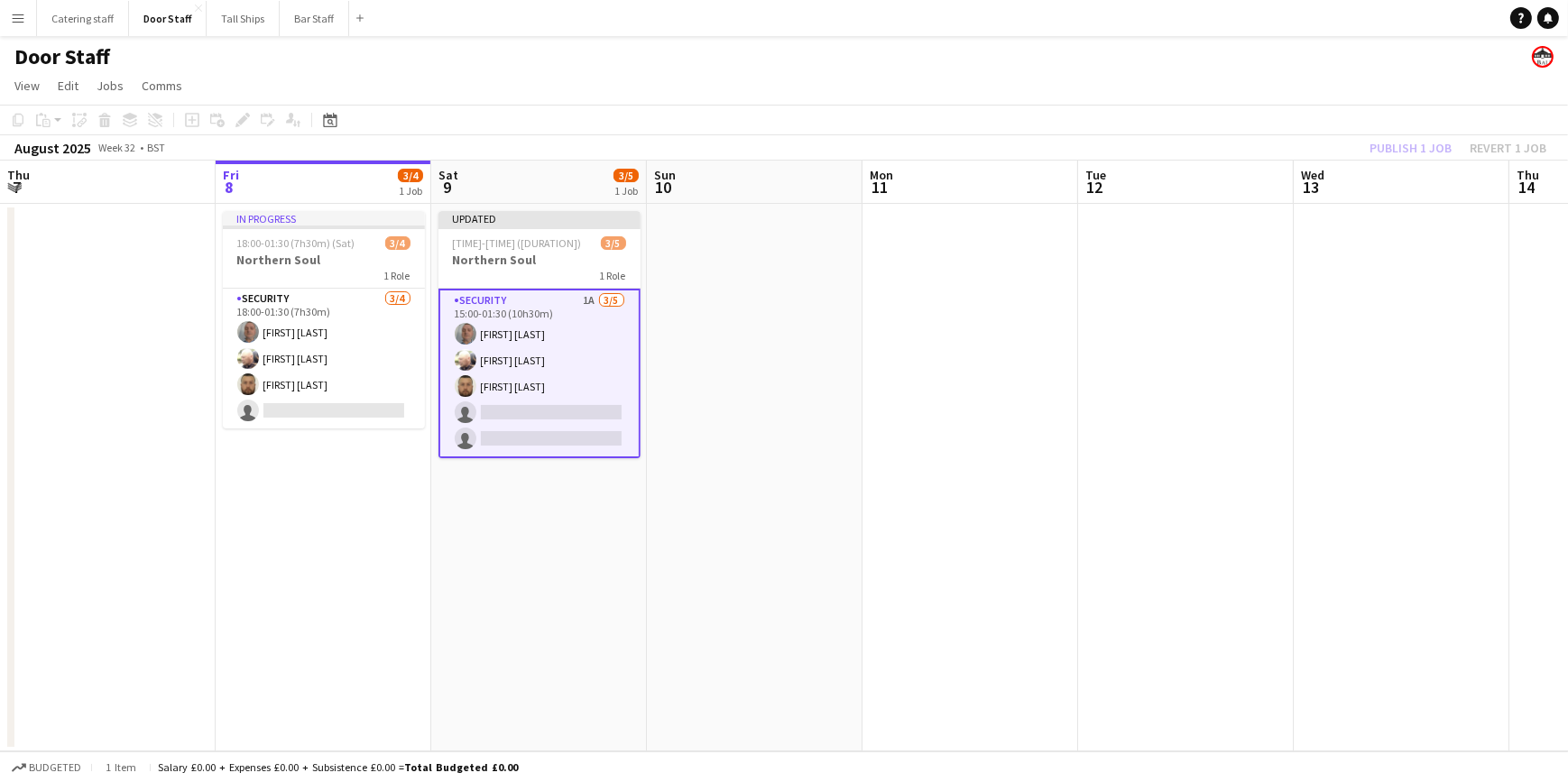 click at bounding box center (1401, 477) 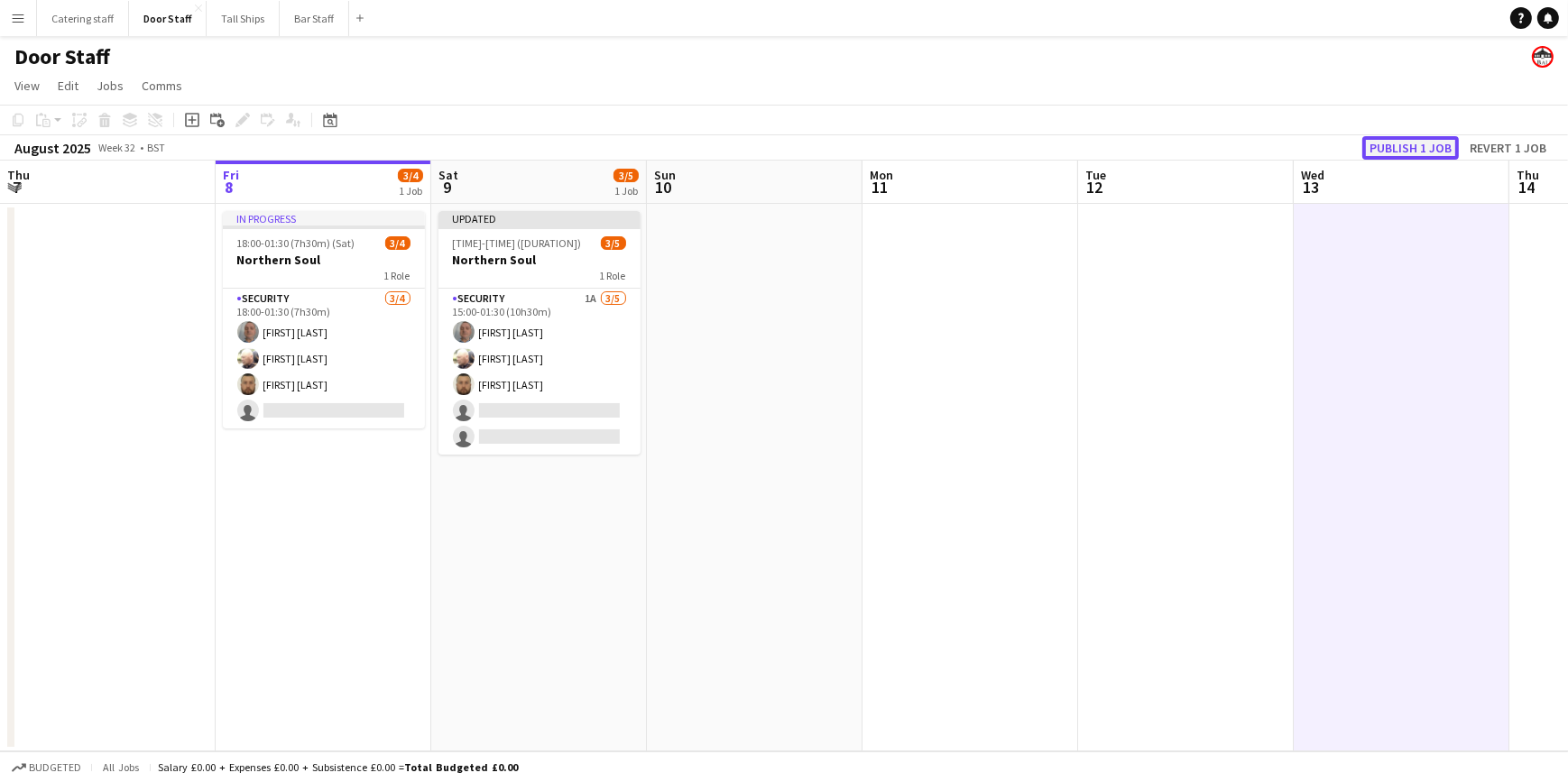 click on "Publish 1 job" 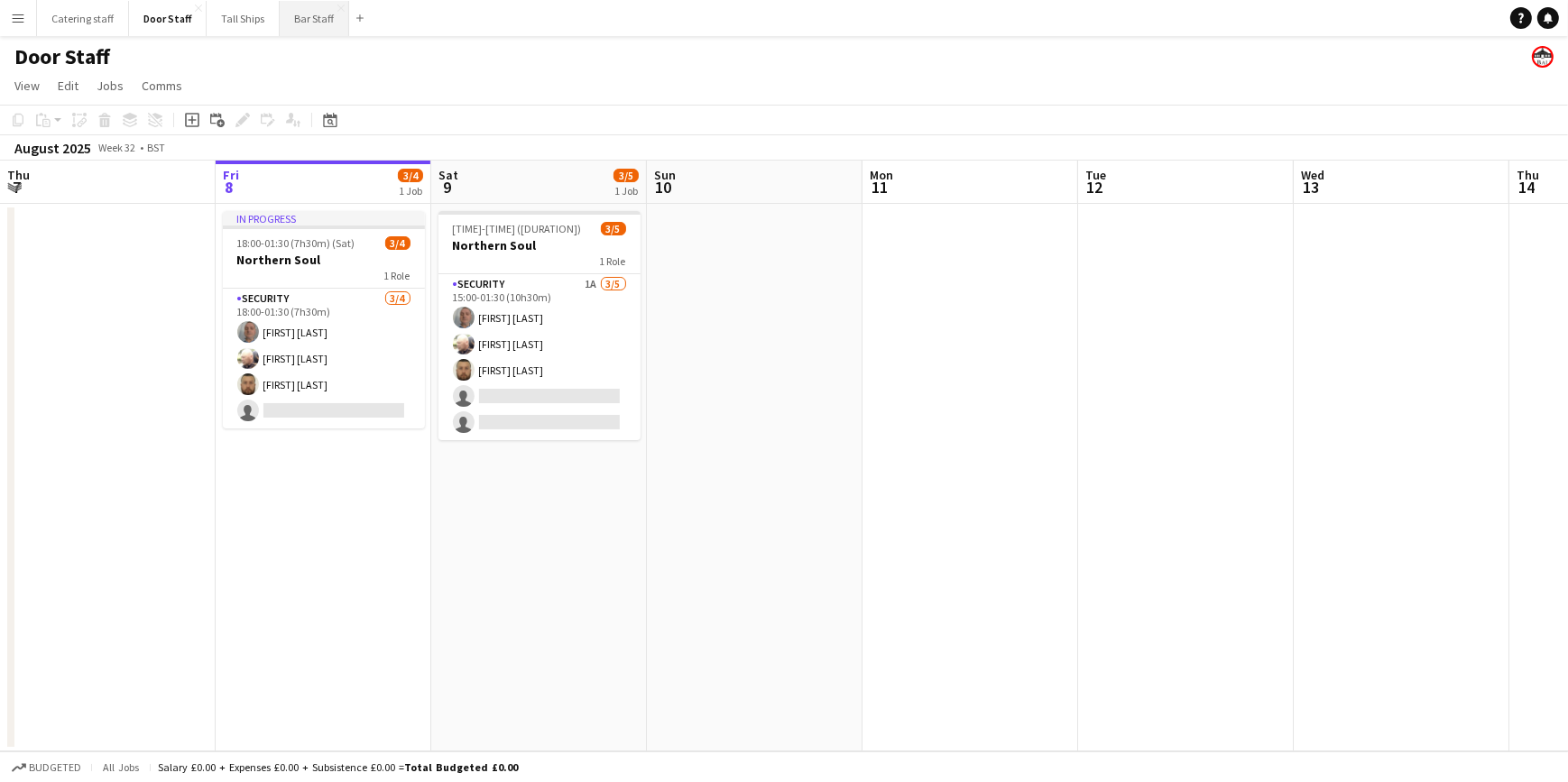 click on "Bar Staff
Close" at bounding box center [314, 18] 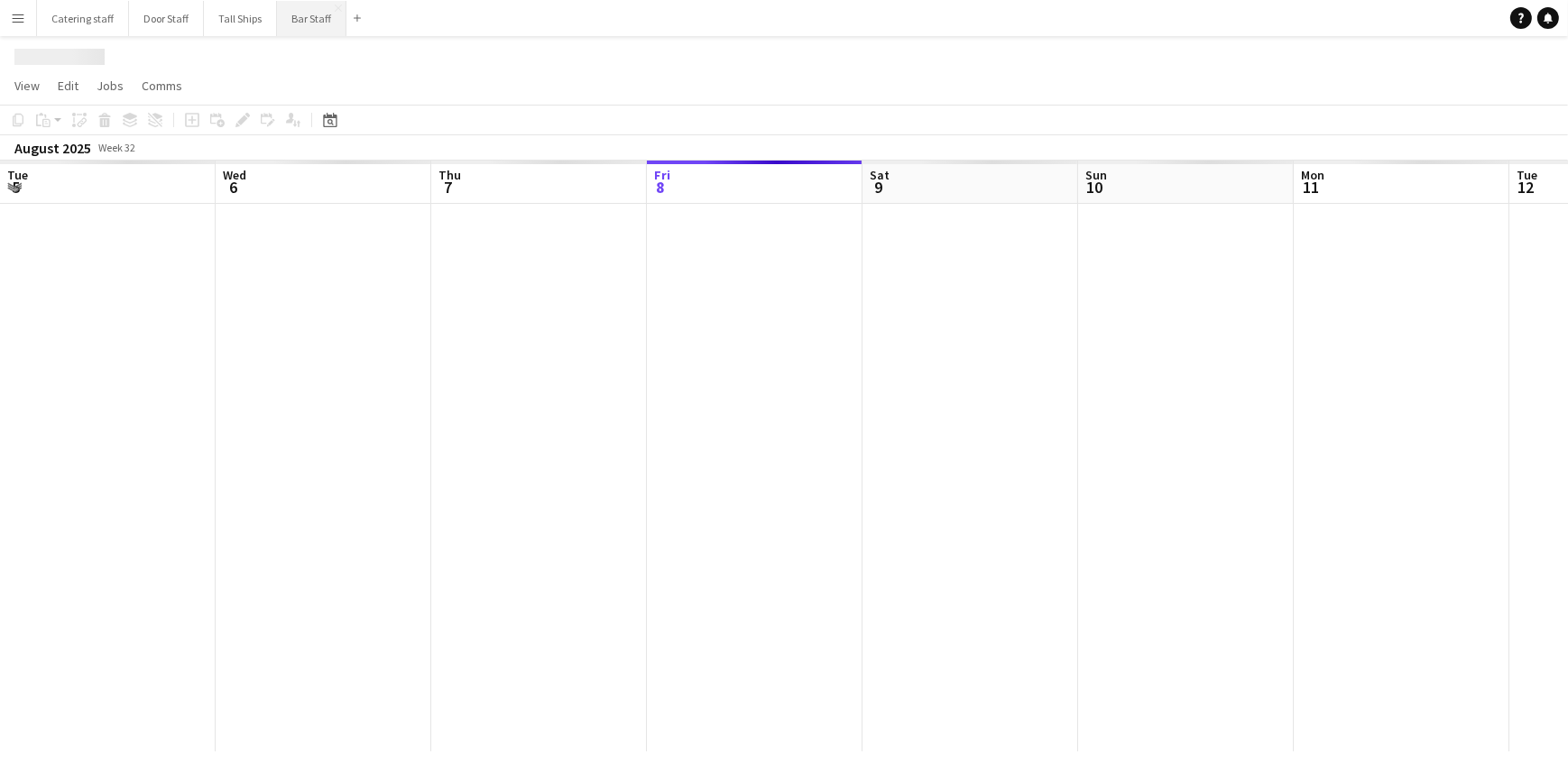 scroll, scrollTop: 0, scrollLeft: 431, axis: horizontal 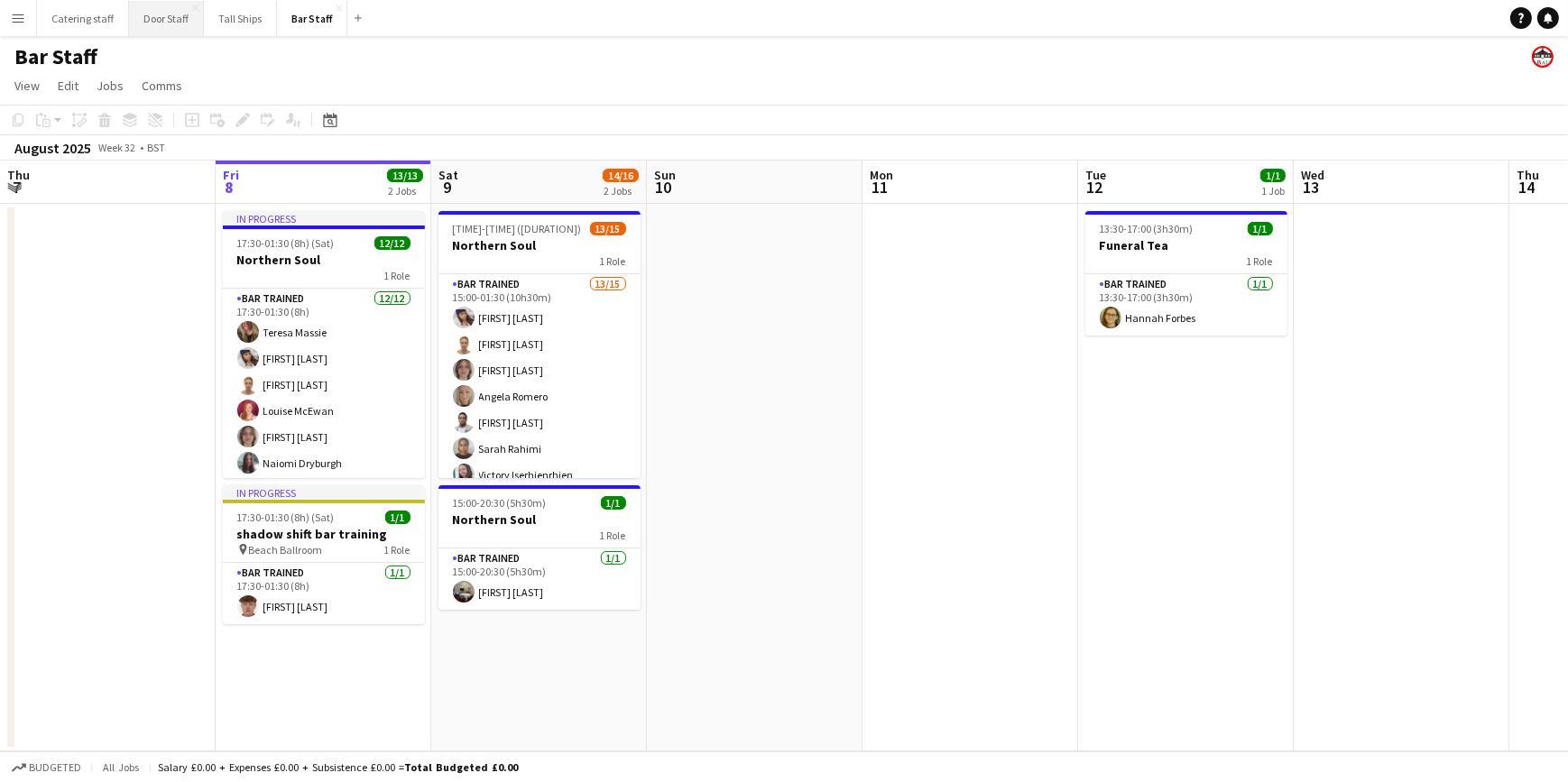 click on "Door Staff
Close" at bounding box center [166, 18] 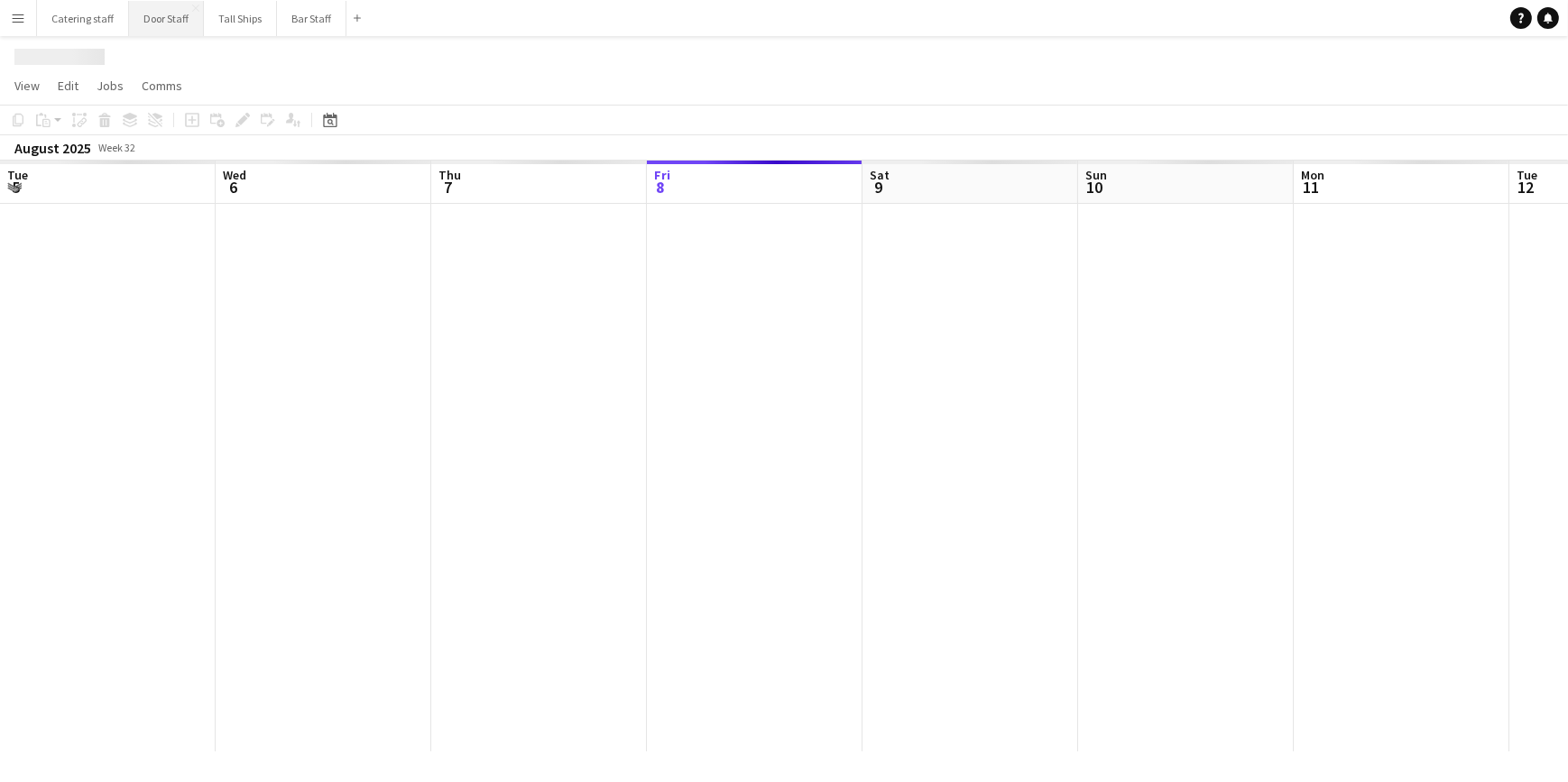 scroll, scrollTop: 0, scrollLeft: 431, axis: horizontal 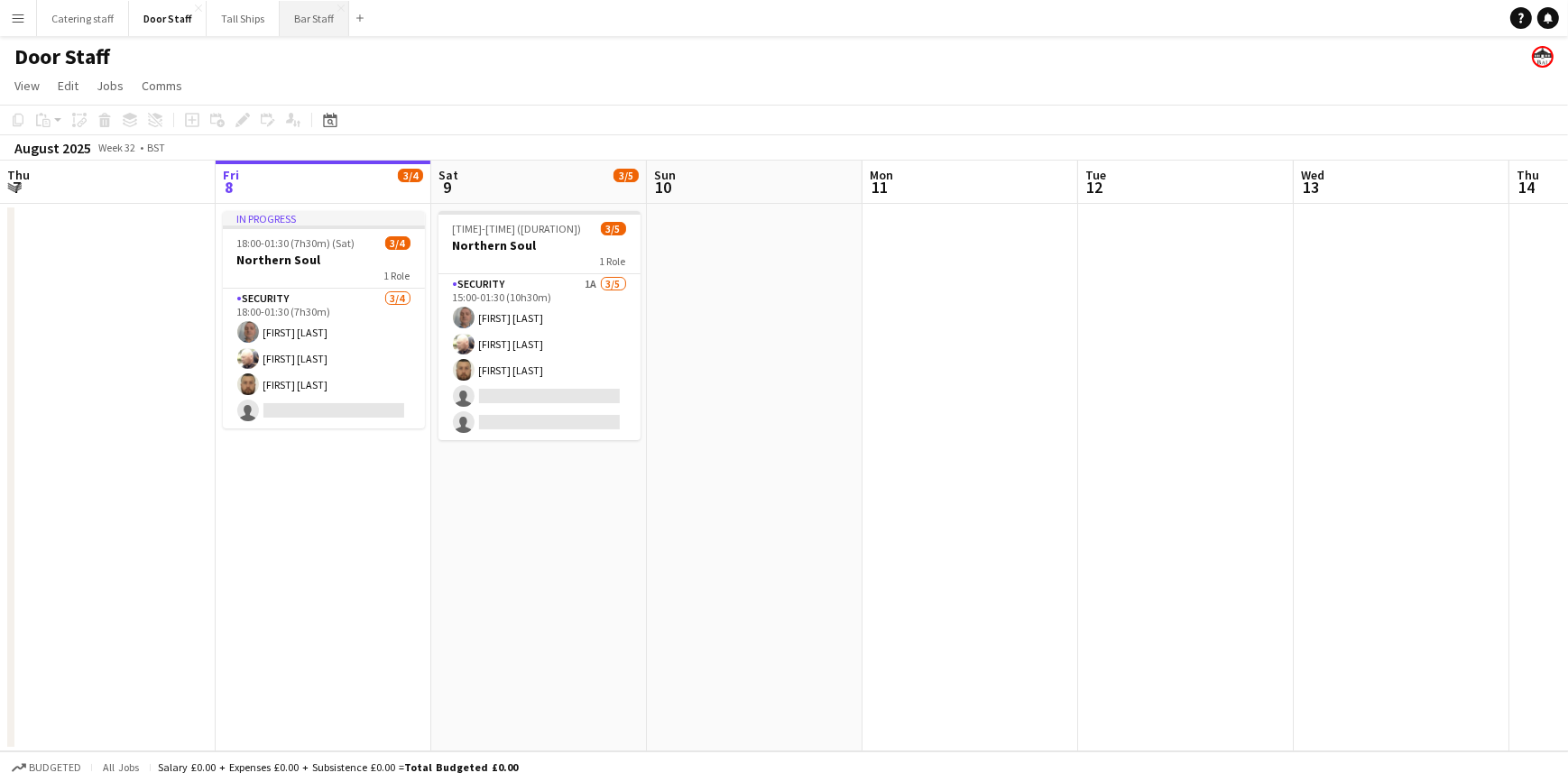 click on "Bar Staff
Close" at bounding box center [314, 18] 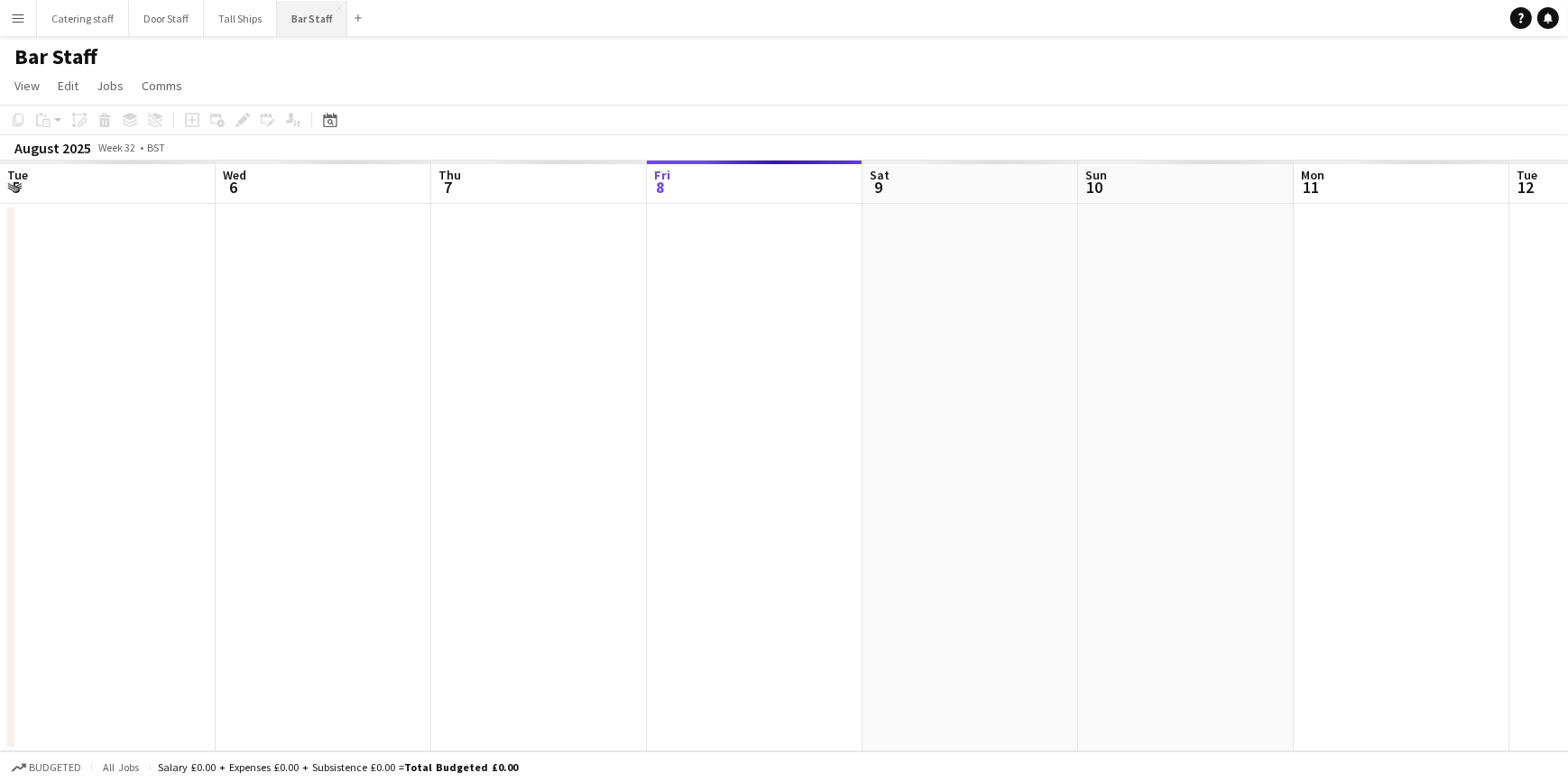scroll, scrollTop: 0, scrollLeft: 431, axis: horizontal 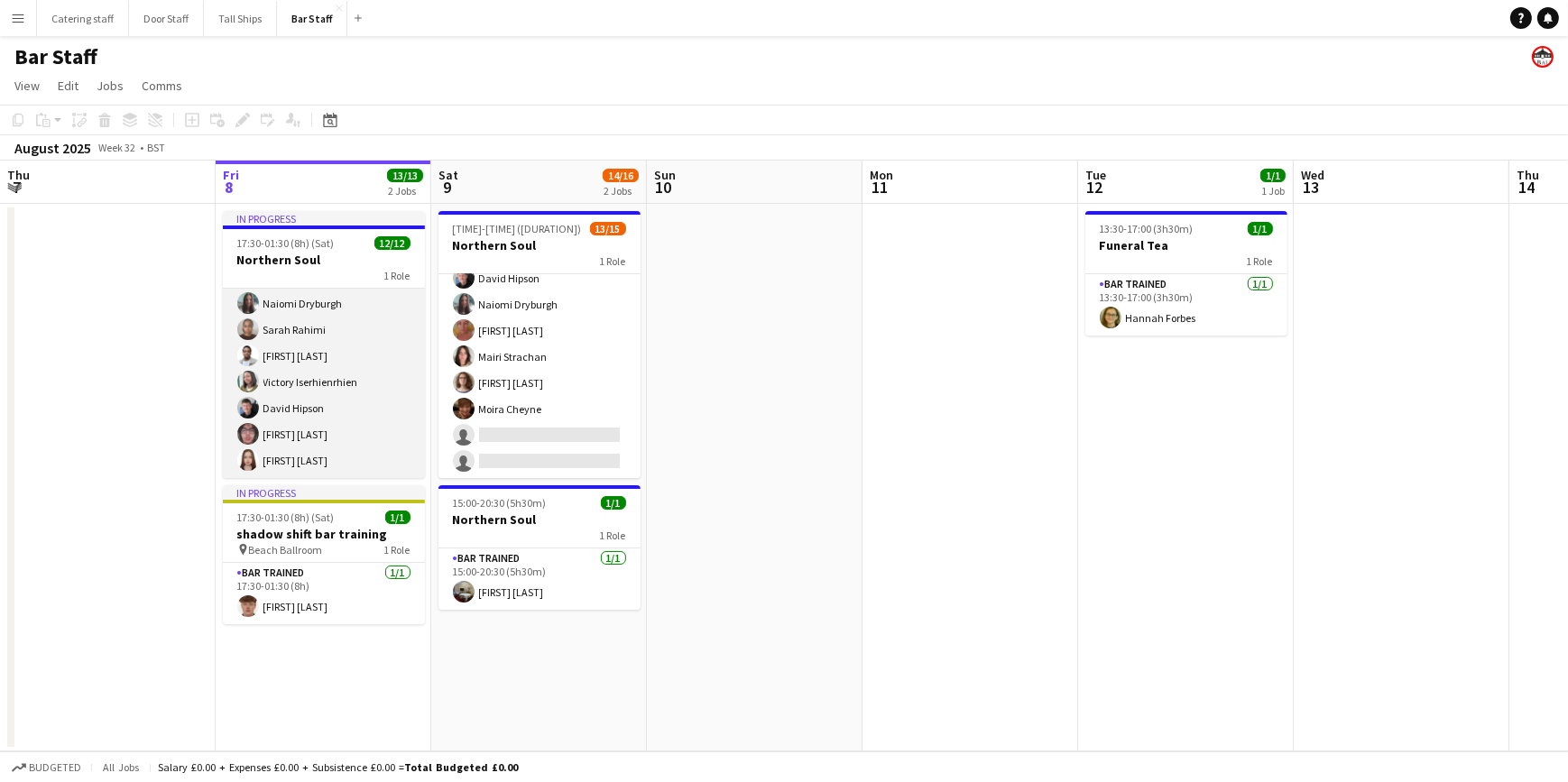 click on "Bar trained    12/12   17:30-01:30 (8h)
[FIRST] [LAST] [FIRST] [LAST] [FIRST] [LAST] [FIRST] [LAST] [FIRST] [LAST] [FIRST] [LAST] [FIRST] [LAST] [FIRST] [LAST] [FIRST] [LAST] [FIRST] [LAST] [FIRST] [LAST] [FIRST] [LAST]" at bounding box center (324, 303) 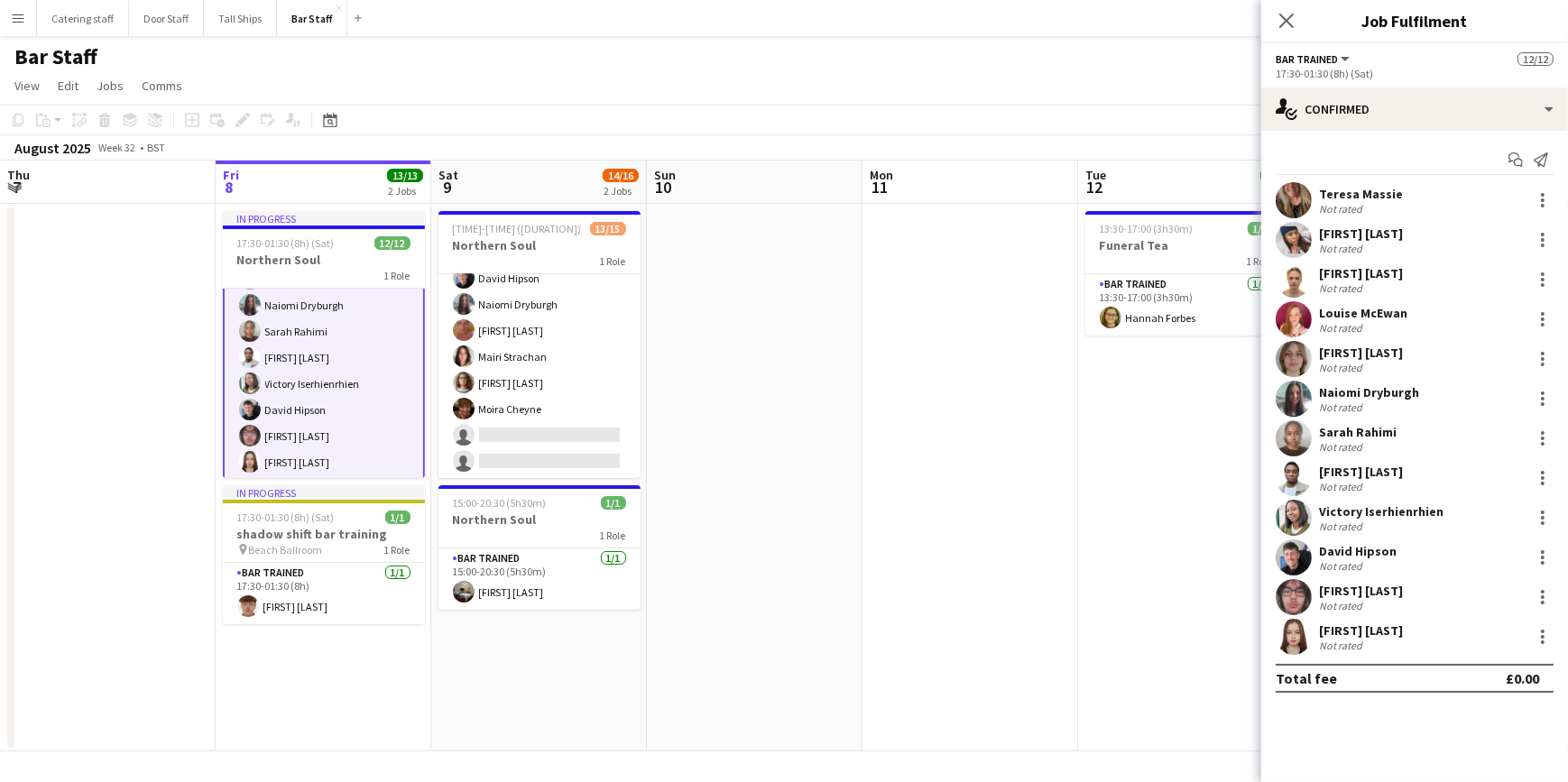 scroll, scrollTop: 161, scrollLeft: 0, axis: vertical 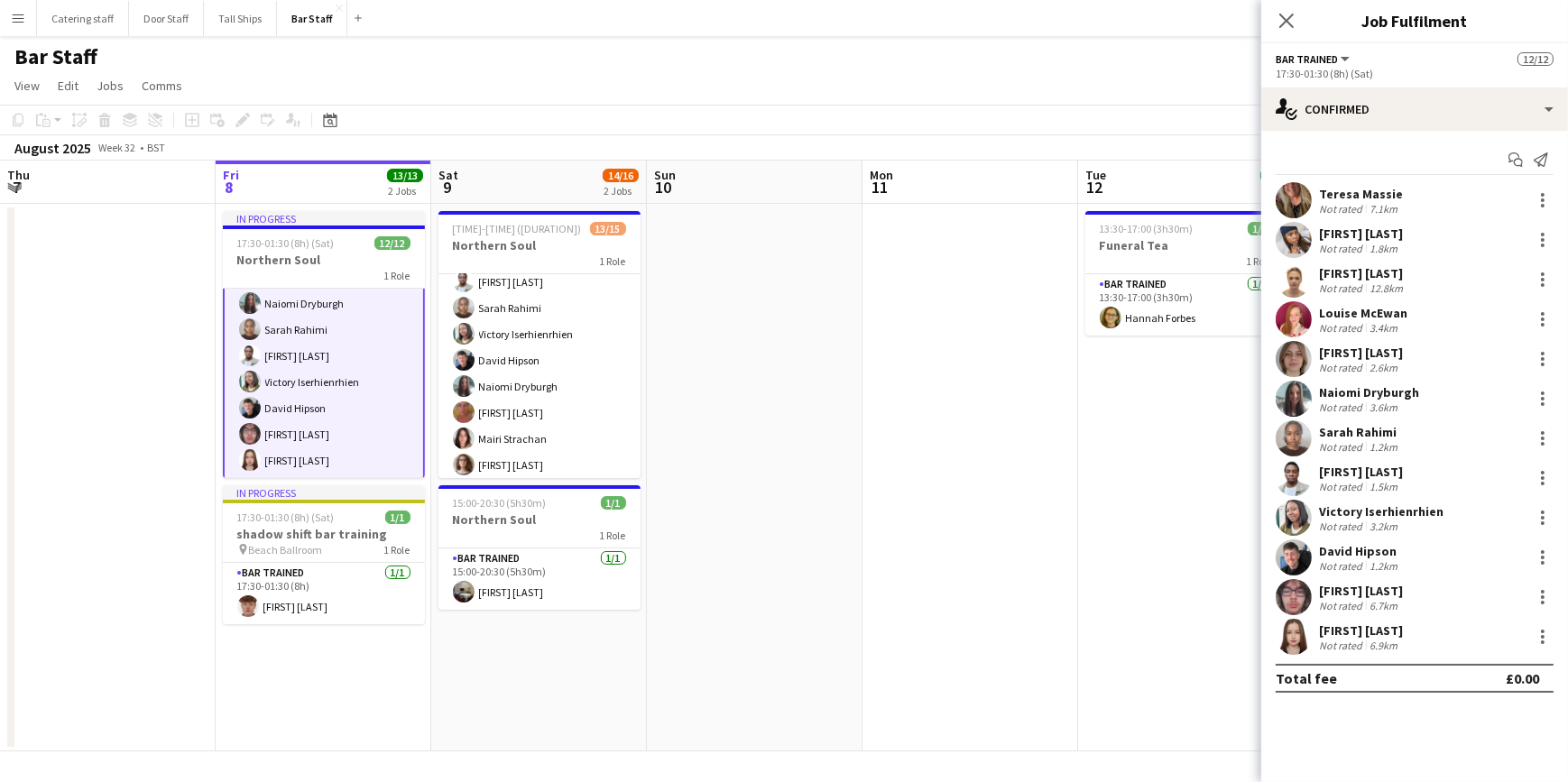 click on "Victory Iserhienrhien" at bounding box center [1381, 511] 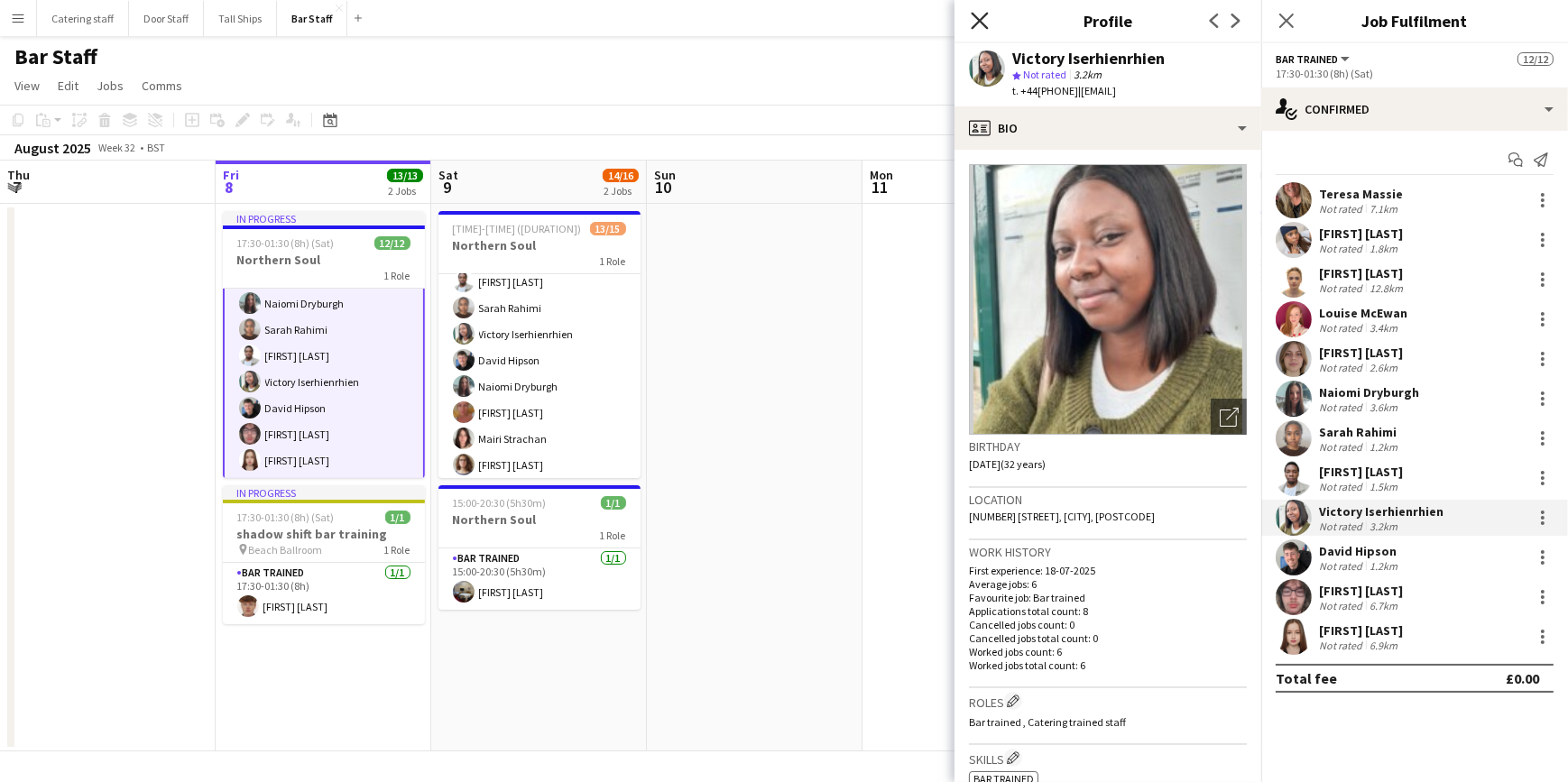 click on "Close pop-in" 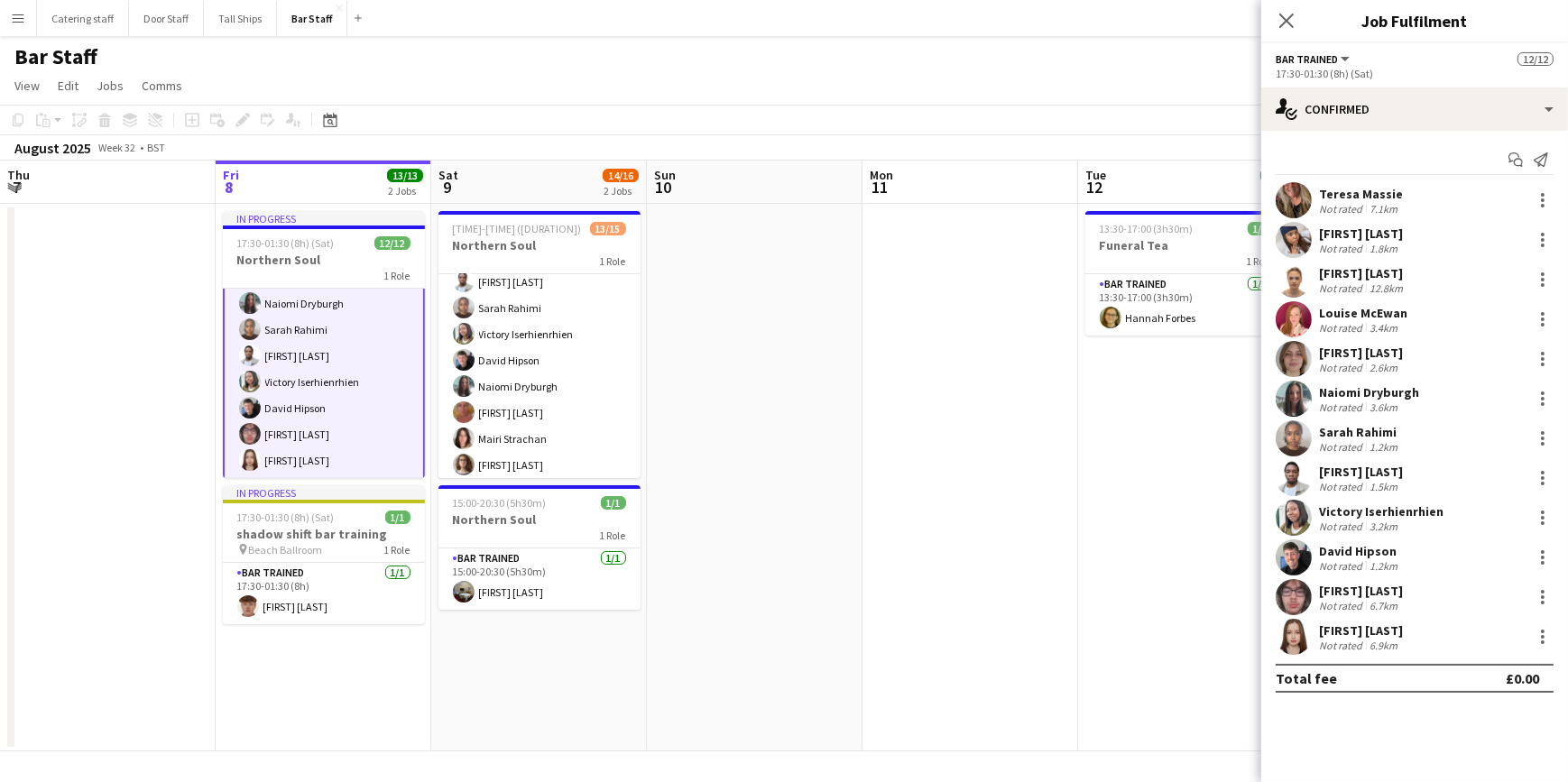click on "David Hipson" at bounding box center (1360, 551) 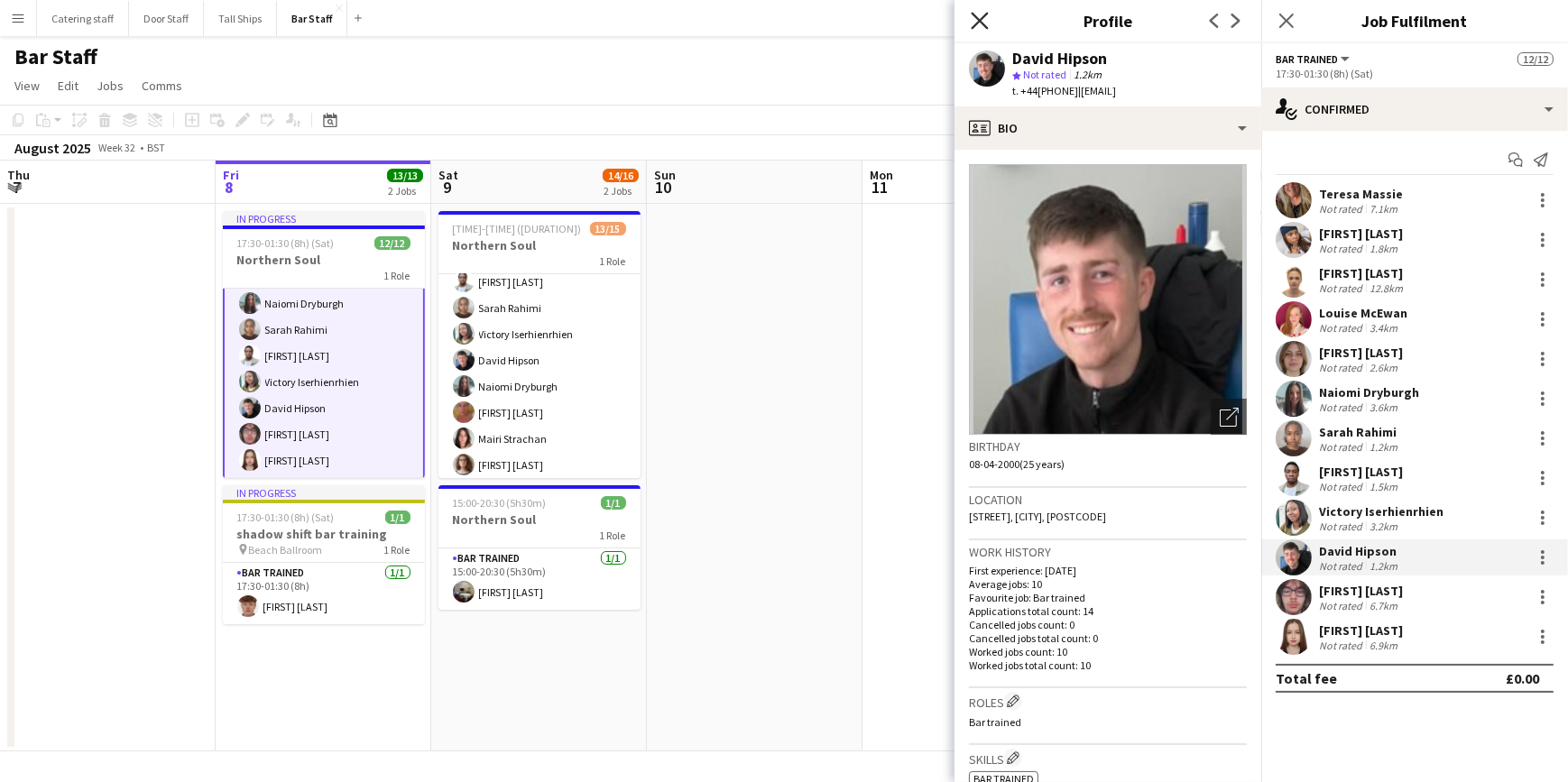 click 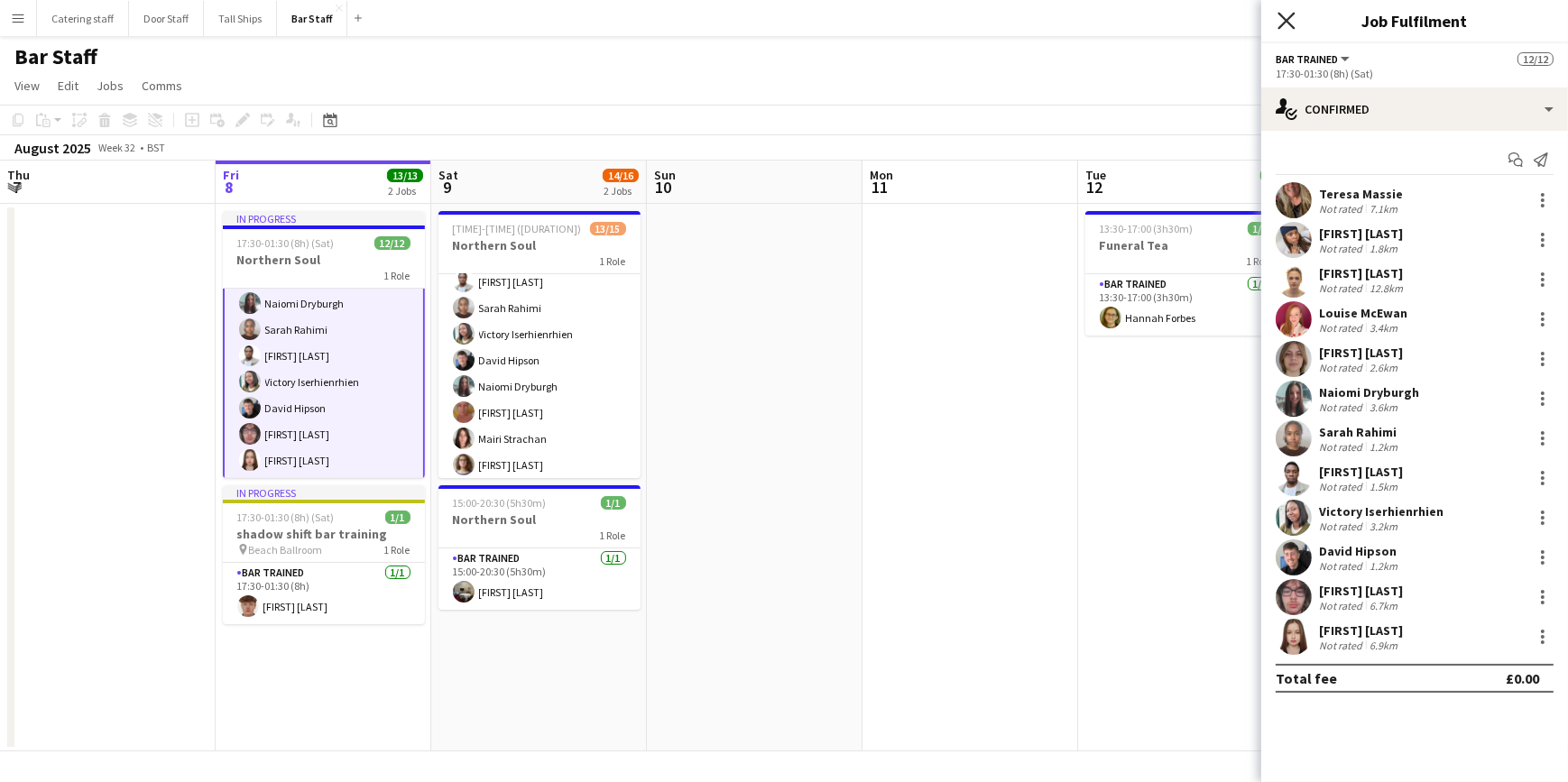 click on "Close pop-in" 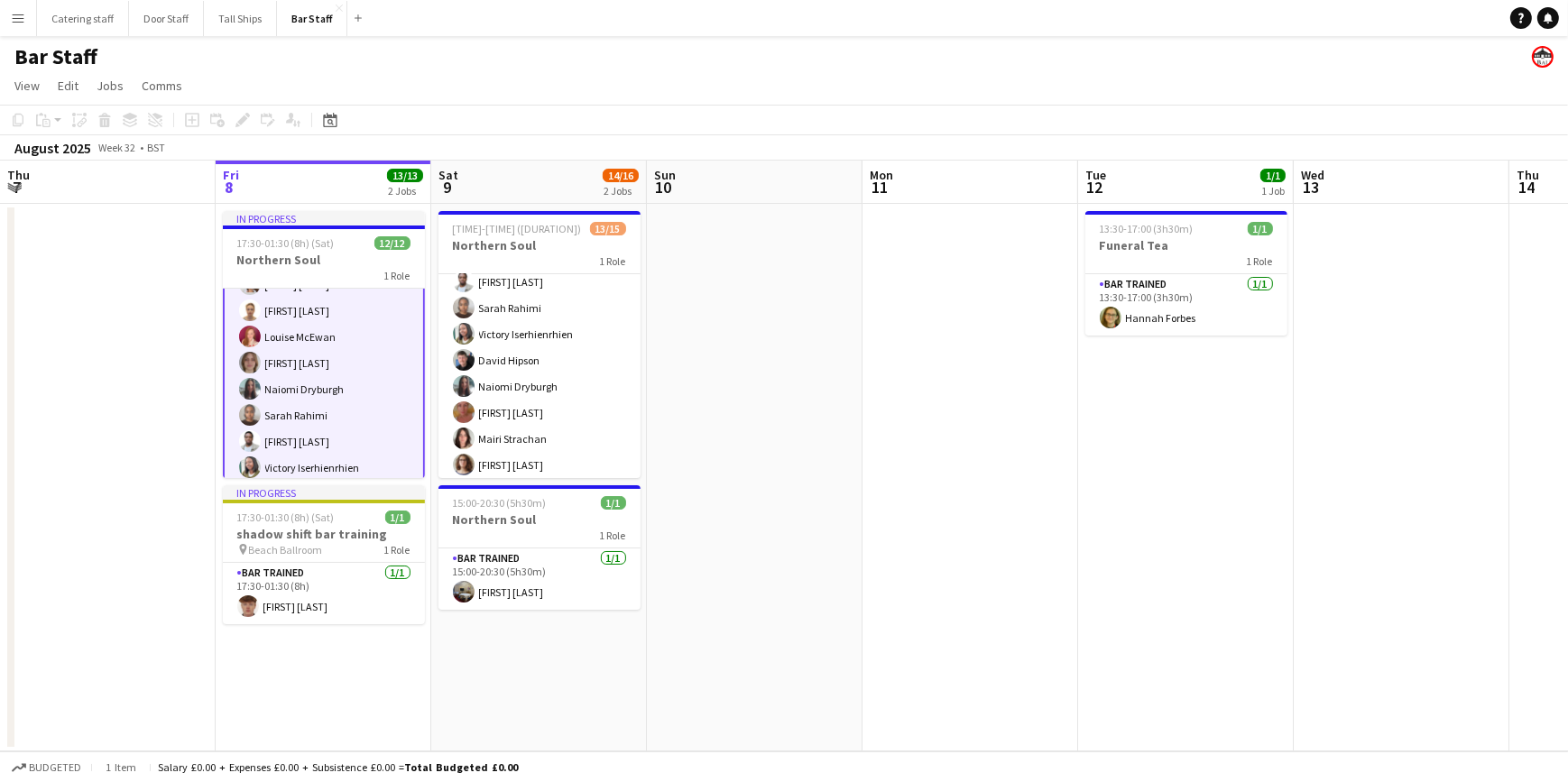 scroll, scrollTop: 0, scrollLeft: 0, axis: both 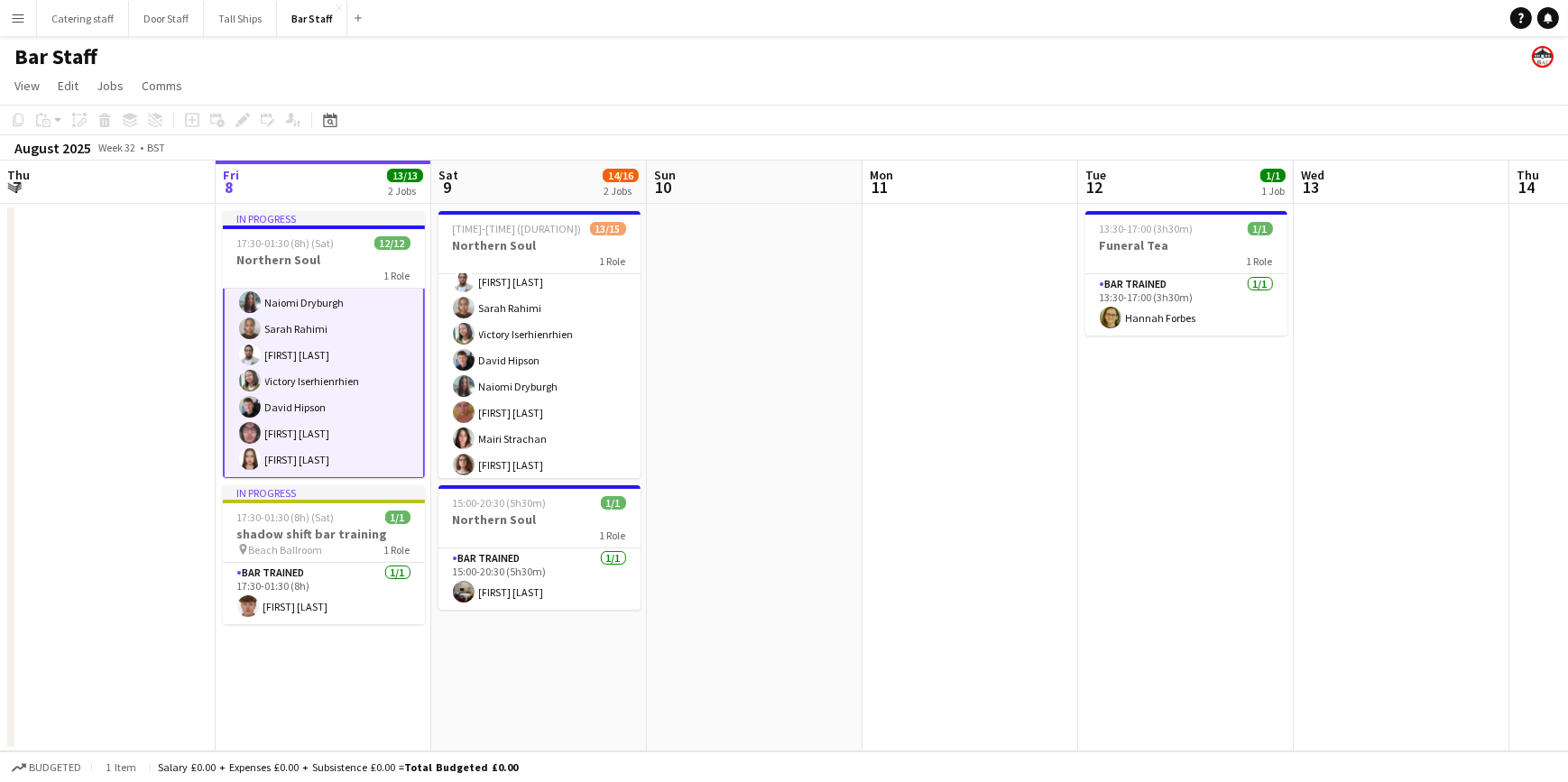 click on "Bar trained    12/12   17:30-01:30 (8h)
[FIRST] [LAST] [FIRST] [LAST] [FIRST] [LAST] [FIRST] [LAST] [FIRST] [LAST] [FIRST] [LAST] [FIRST] [LAST] [FIRST] [LAST] [FIRST] [LAST] [FIRST] [LAST] [FIRST] [LAST] [FIRST] [LAST]" at bounding box center (324, 302) 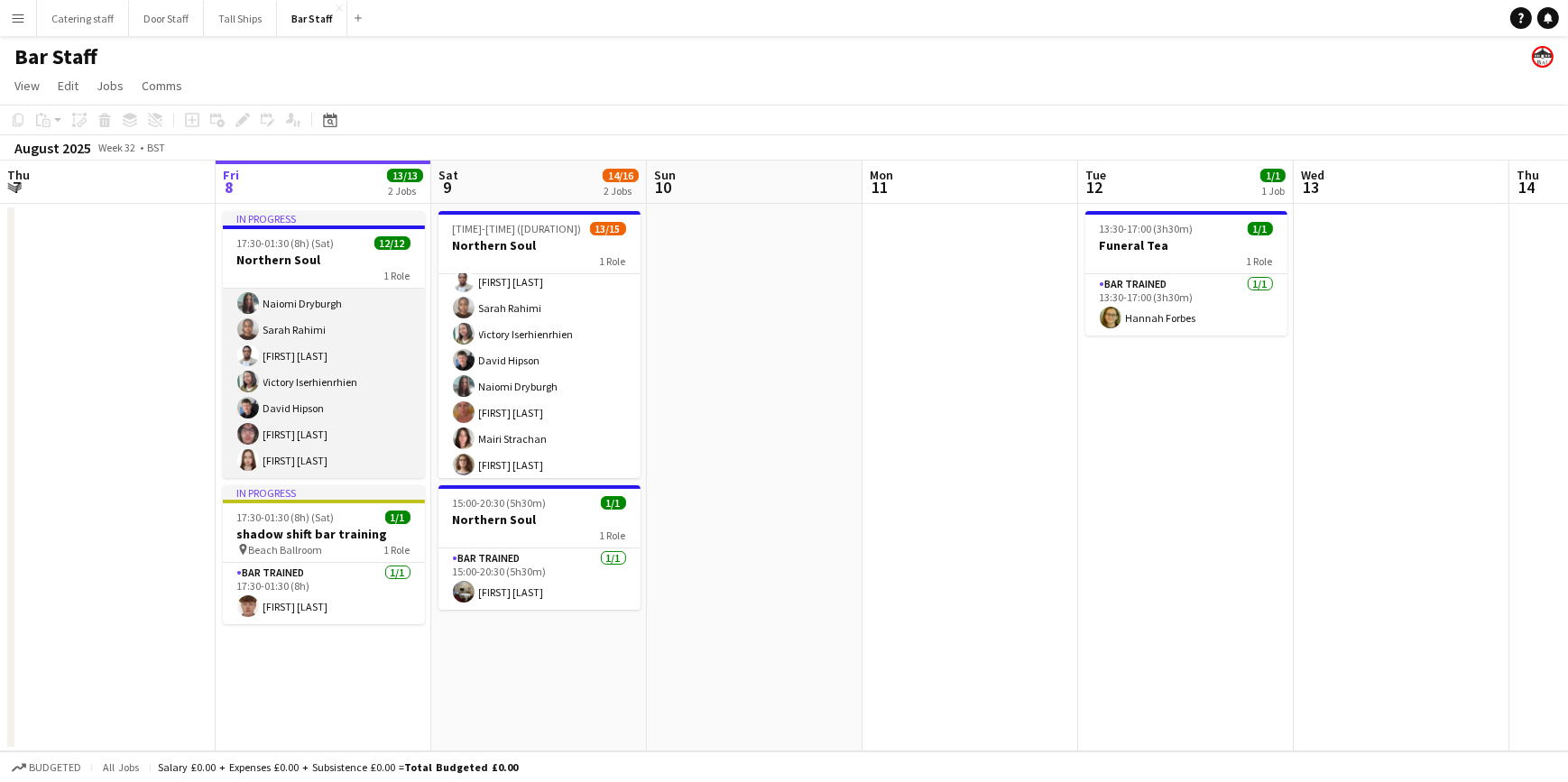 click on "Bar trained    12/12   17:30-01:30 (8h)
[FIRST] [LAST] [FIRST] [LAST] [FIRST] [LAST] [FIRST] [LAST] [FIRST] [LAST] [FIRST] [LAST] [FIRST] [LAST] [FIRST] [LAST] [FIRST] [LAST] [FIRST] [LAST] [FIRST] [LAST] [FIRST] [LAST]" at bounding box center (324, 303) 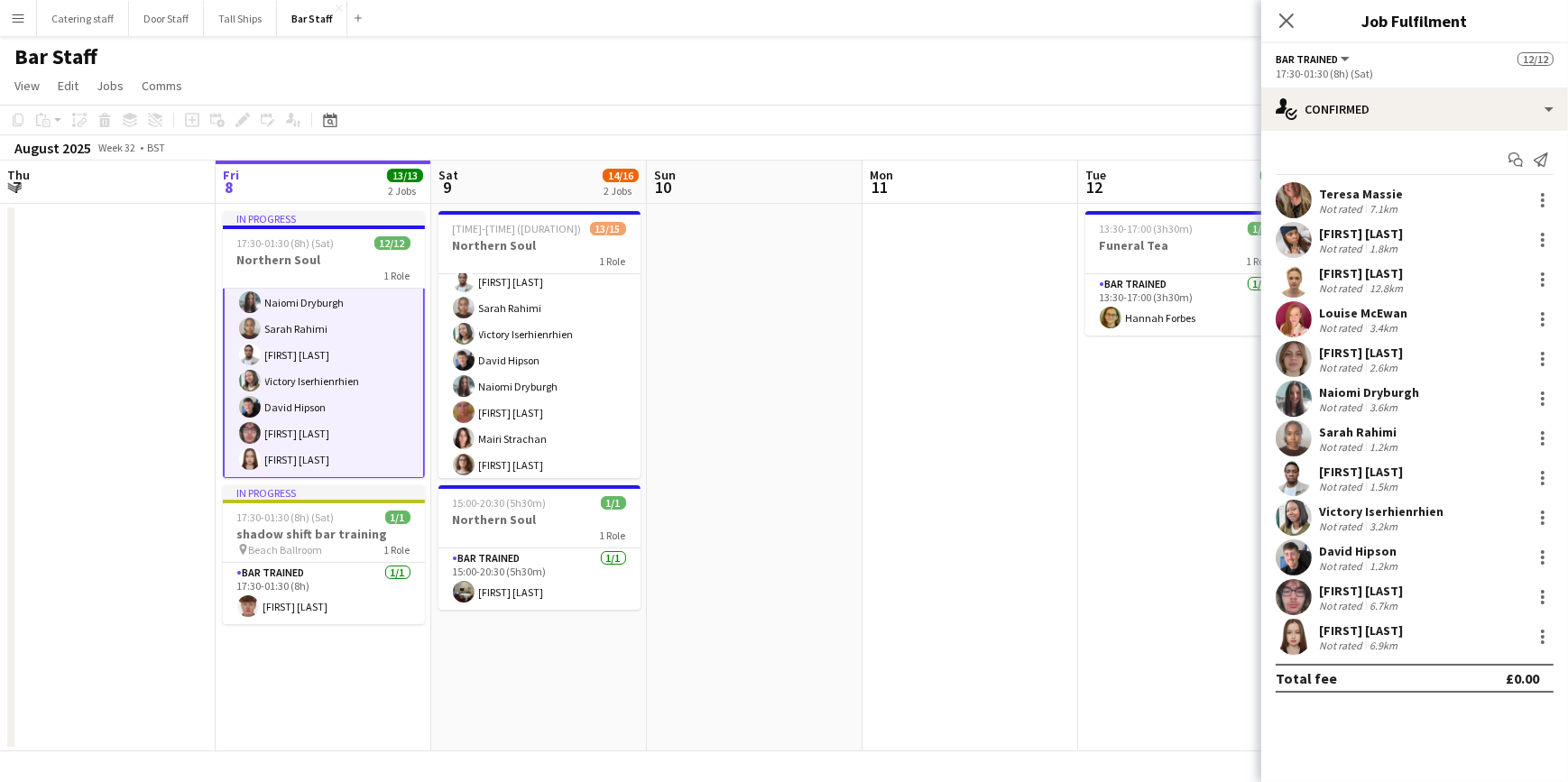 click on "David Hipson" at bounding box center [1360, 551] 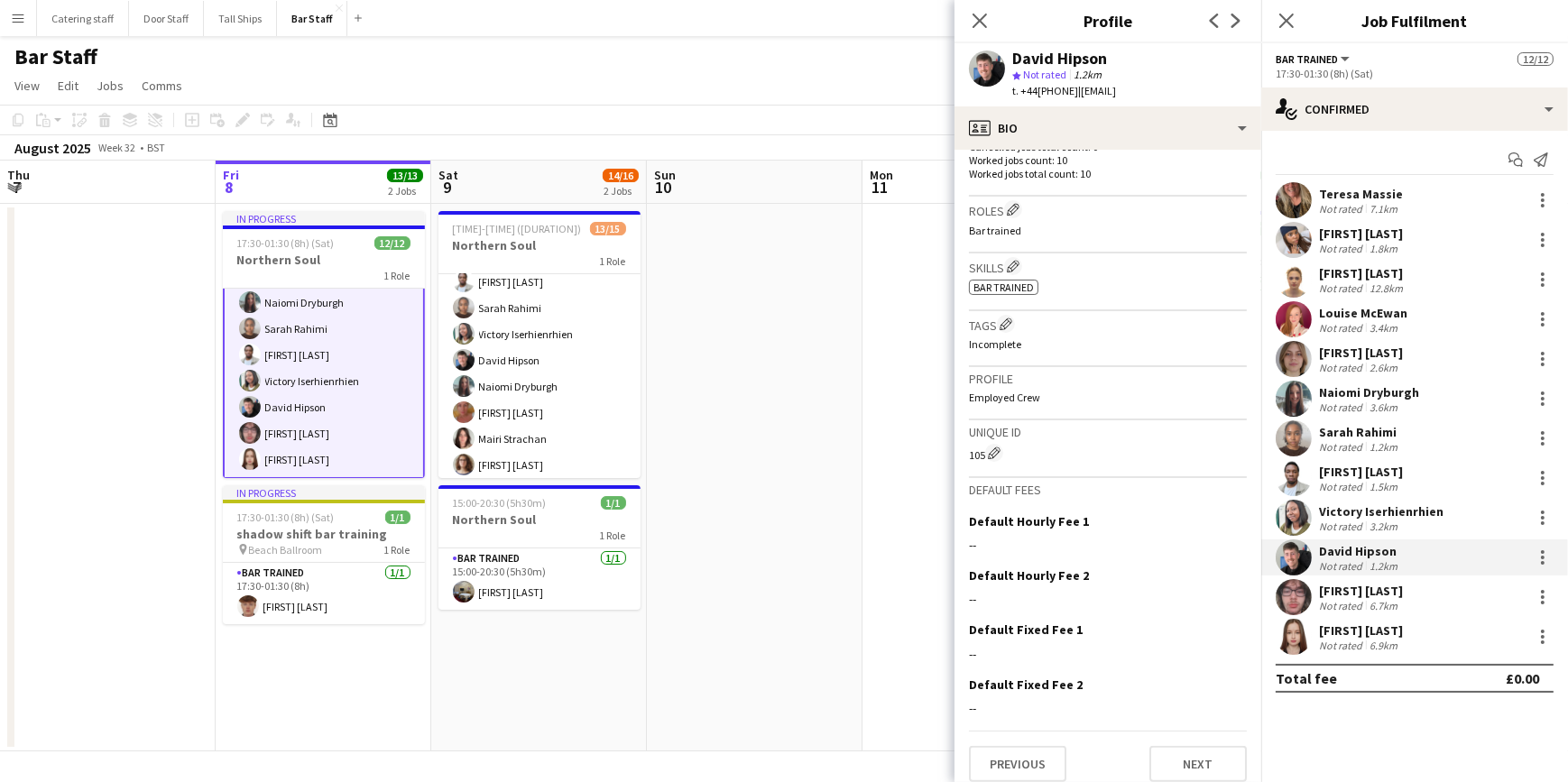 scroll, scrollTop: 506, scrollLeft: 0, axis: vertical 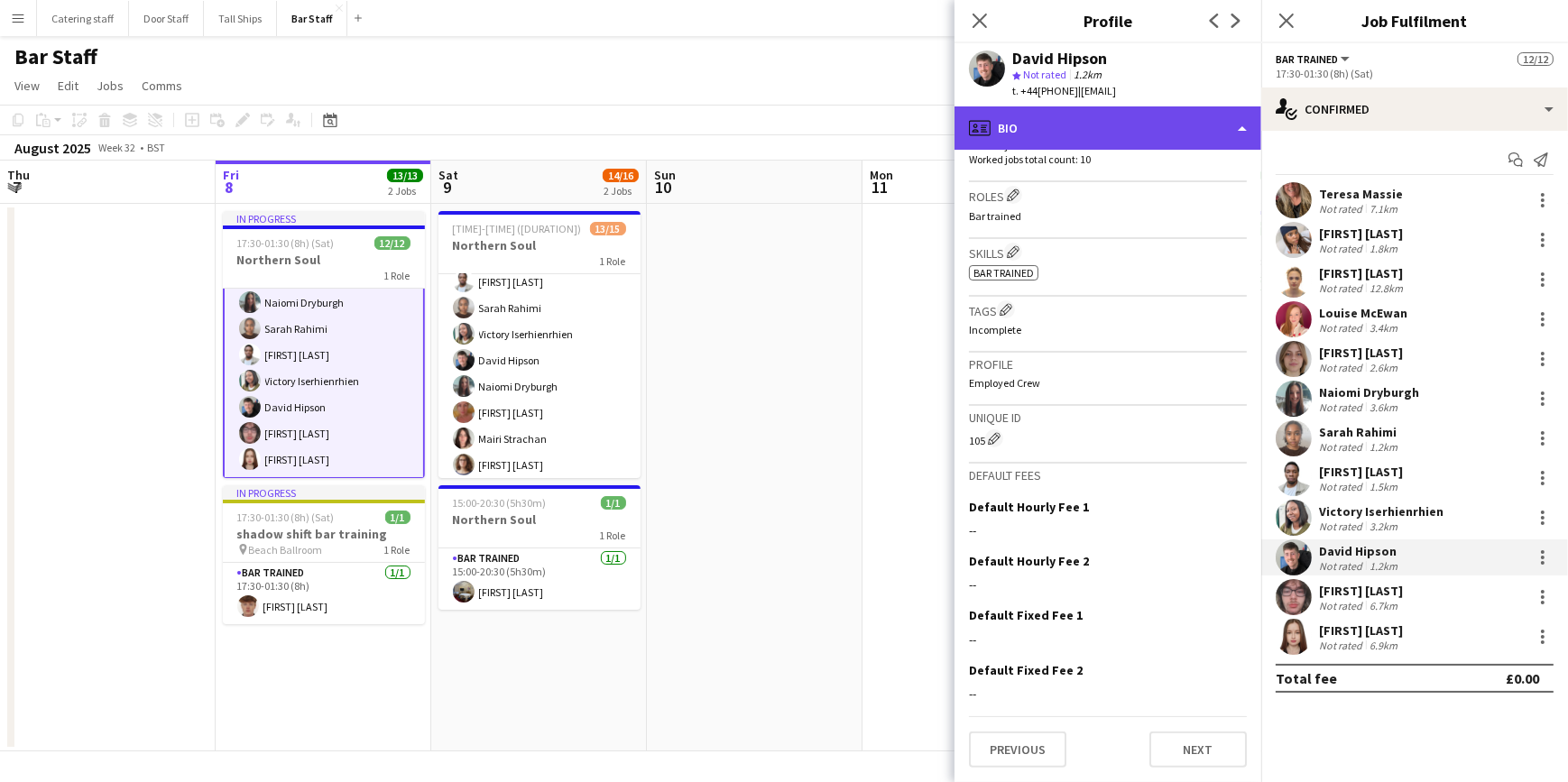 click on "profile
Bio" 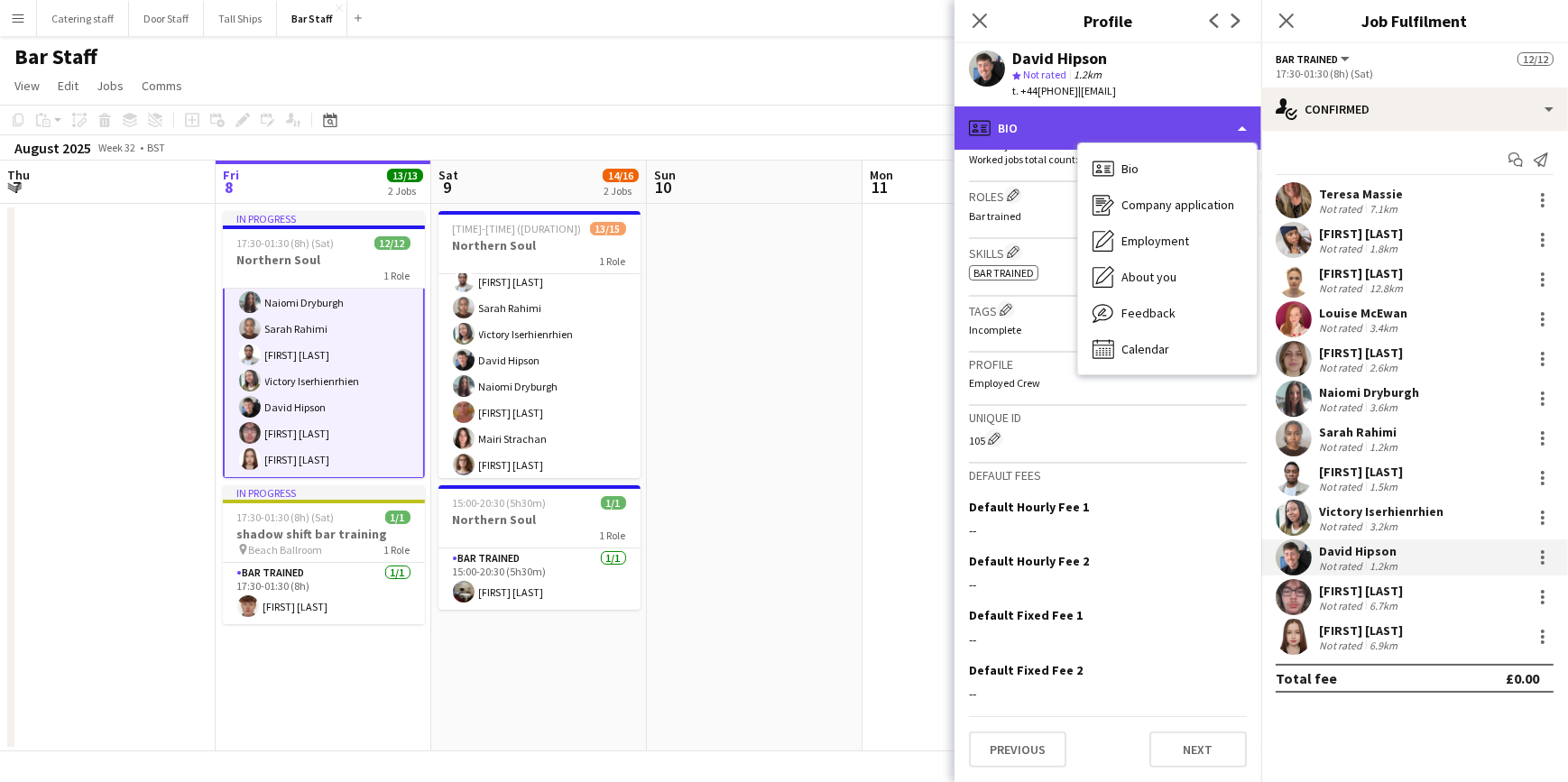 click on "profile
Bio" 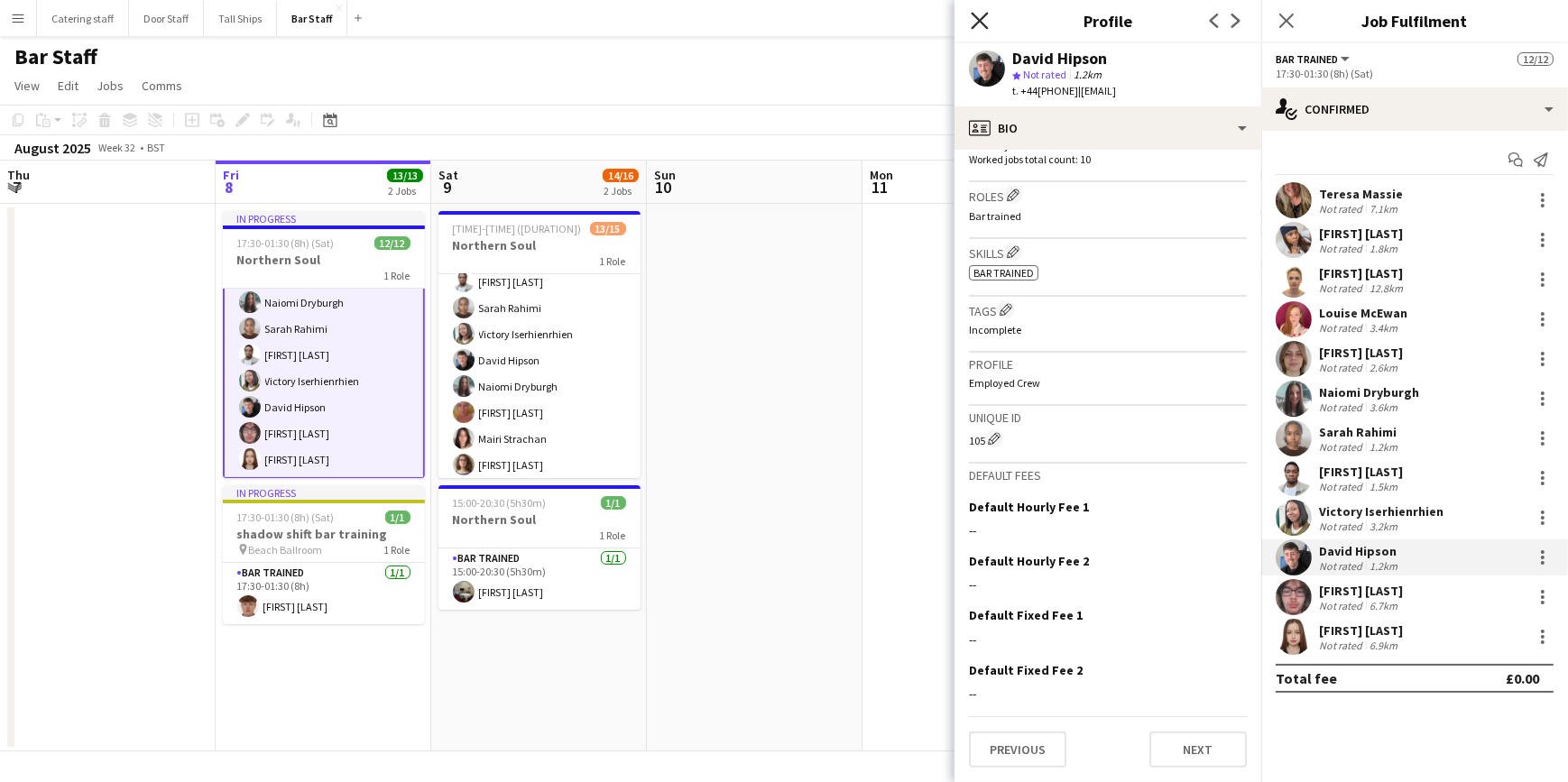click 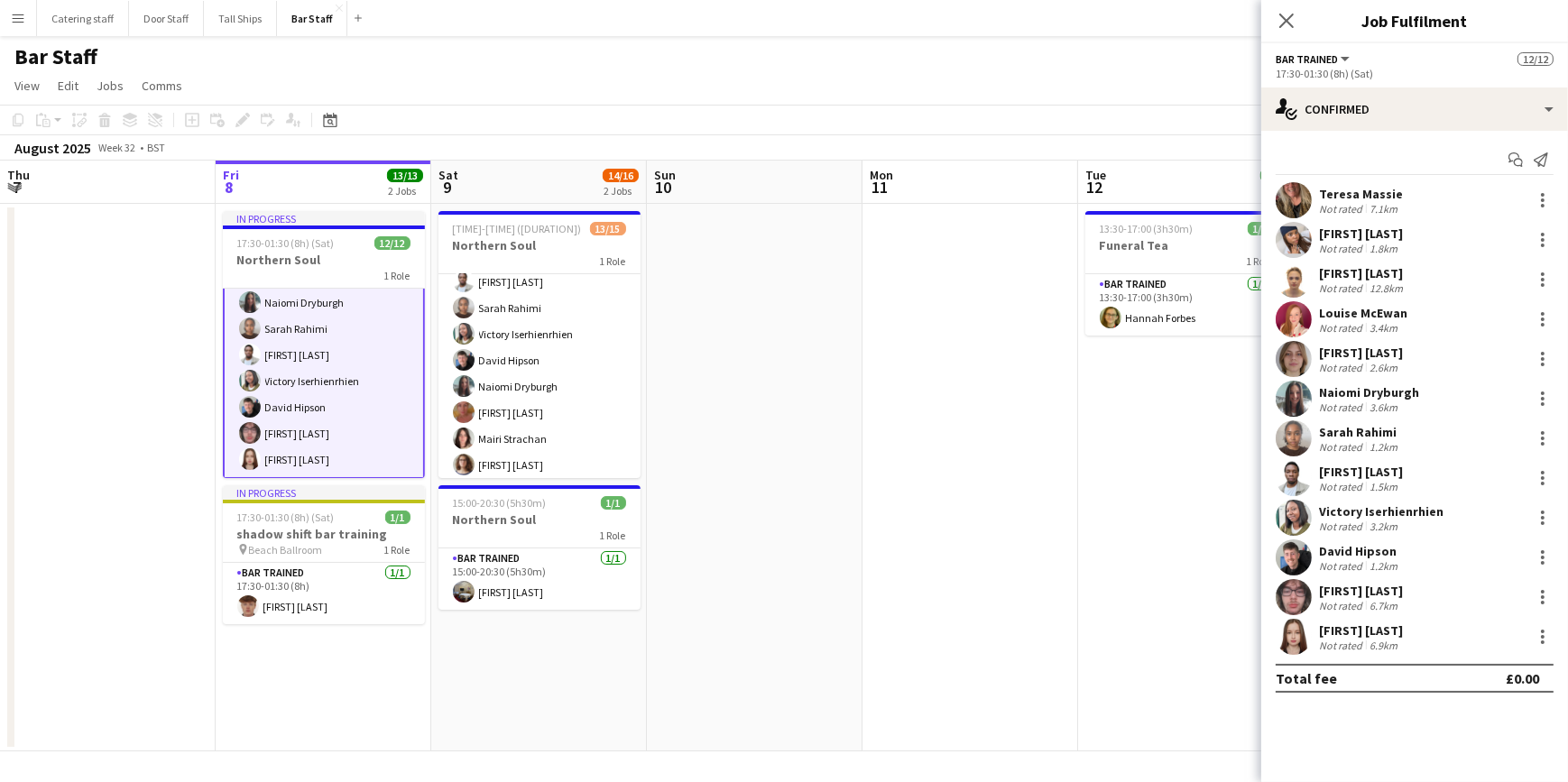 click on "Fri   8   13/13   2 Jobs" at bounding box center (323, 182) 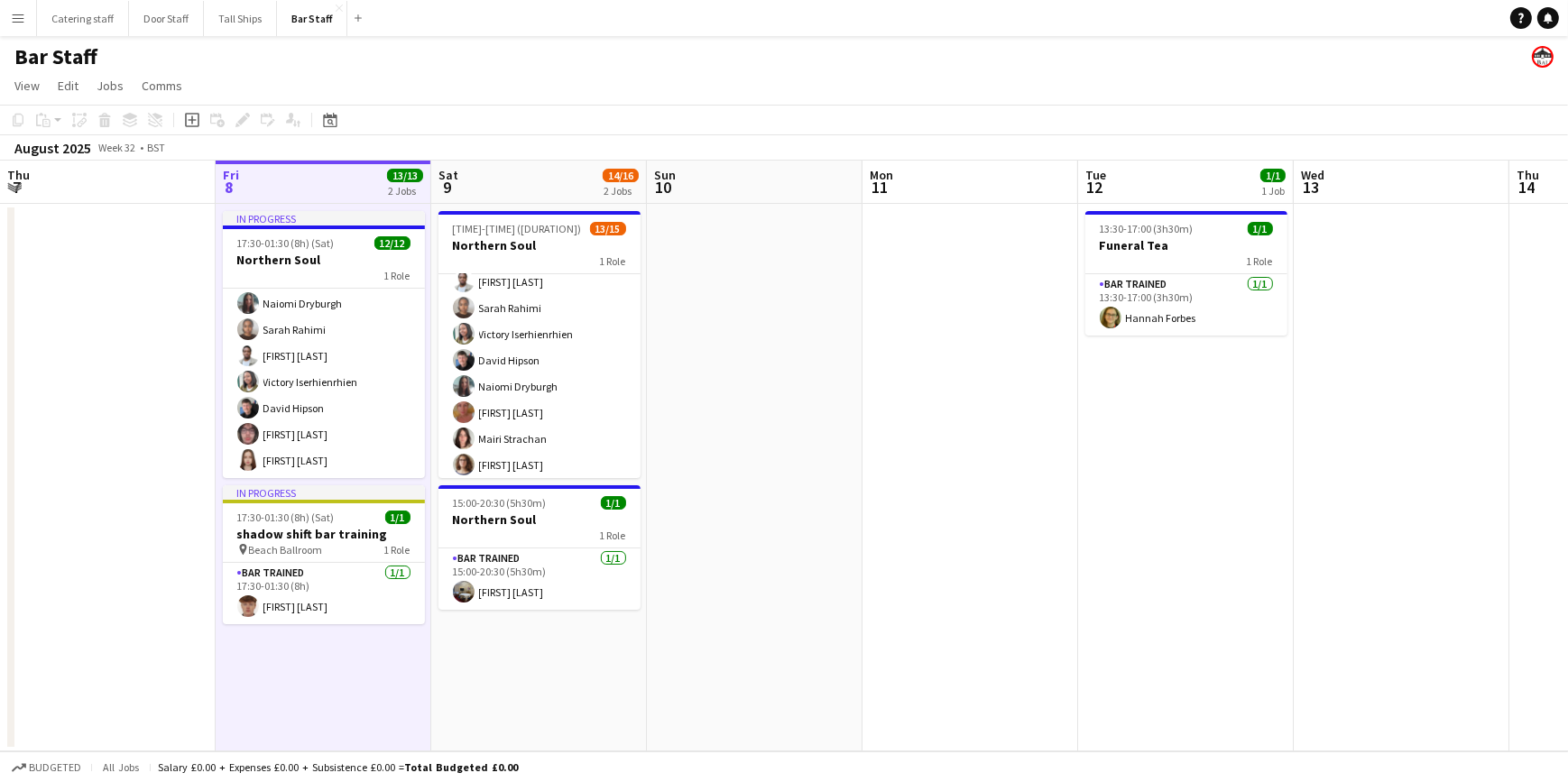 scroll, scrollTop: 160, scrollLeft: 0, axis: vertical 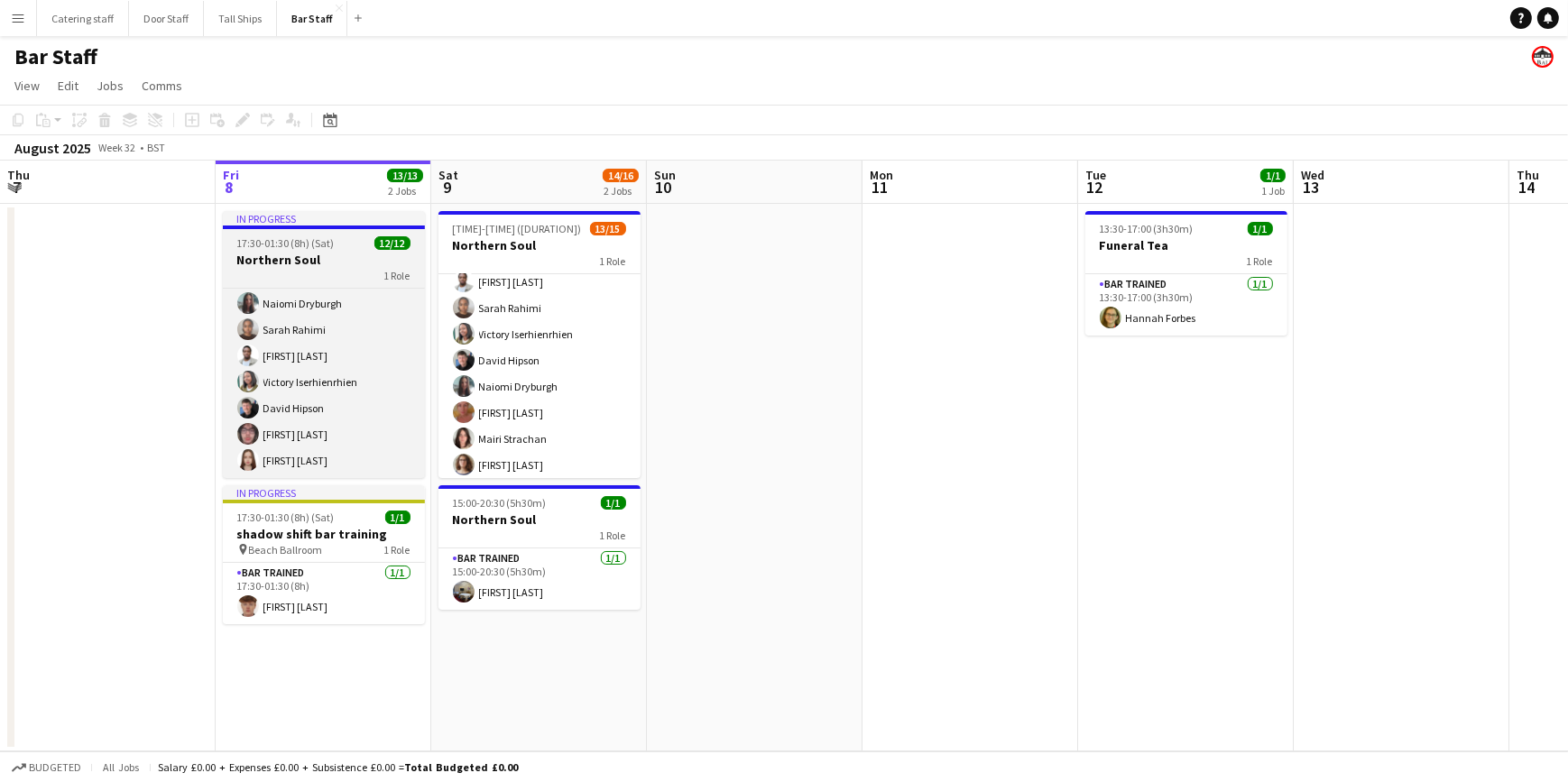 click on "17:30-01:30 (8h) (Sat)" at bounding box center (286, 243) 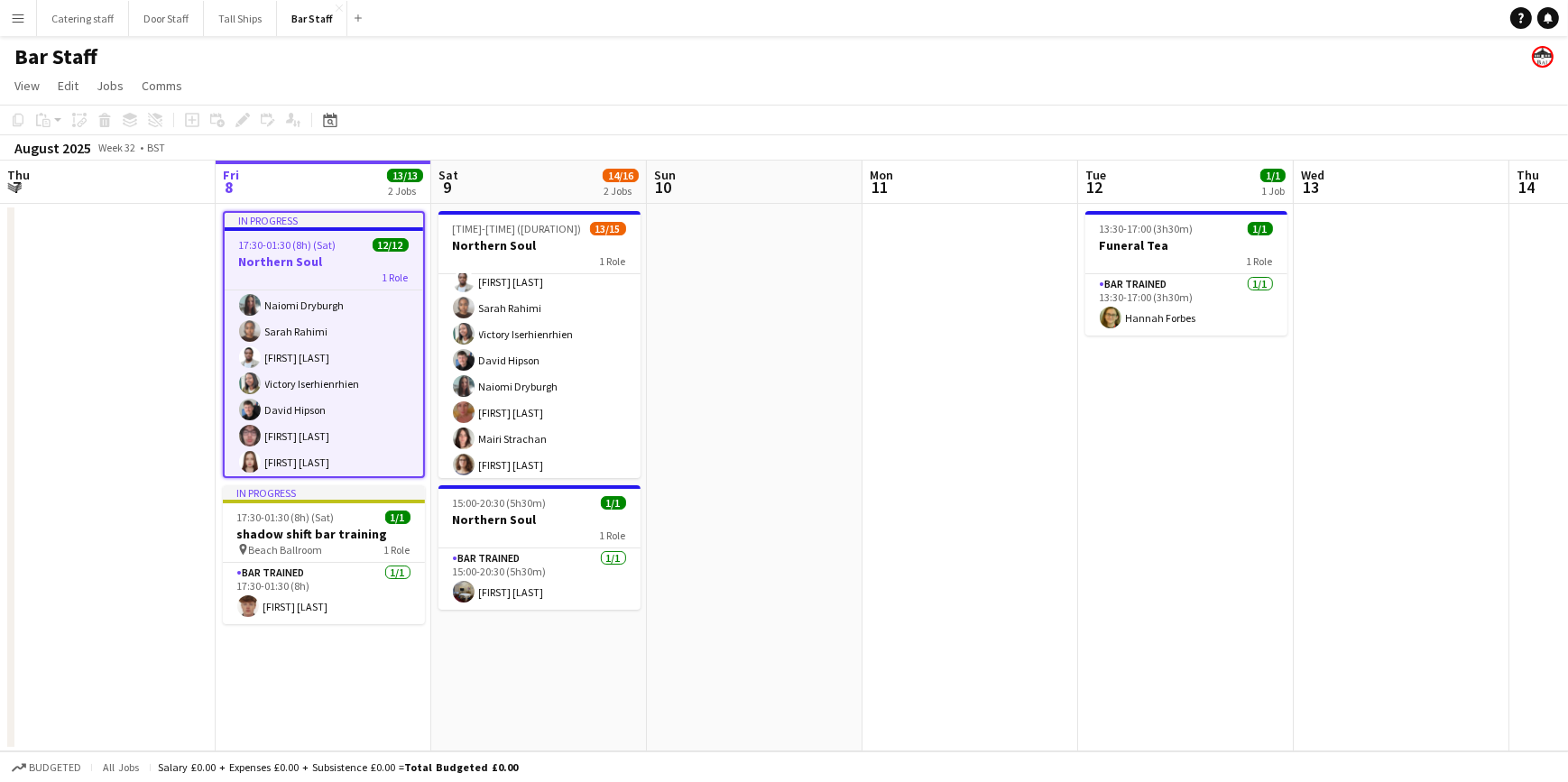 scroll, scrollTop: 161, scrollLeft: 0, axis: vertical 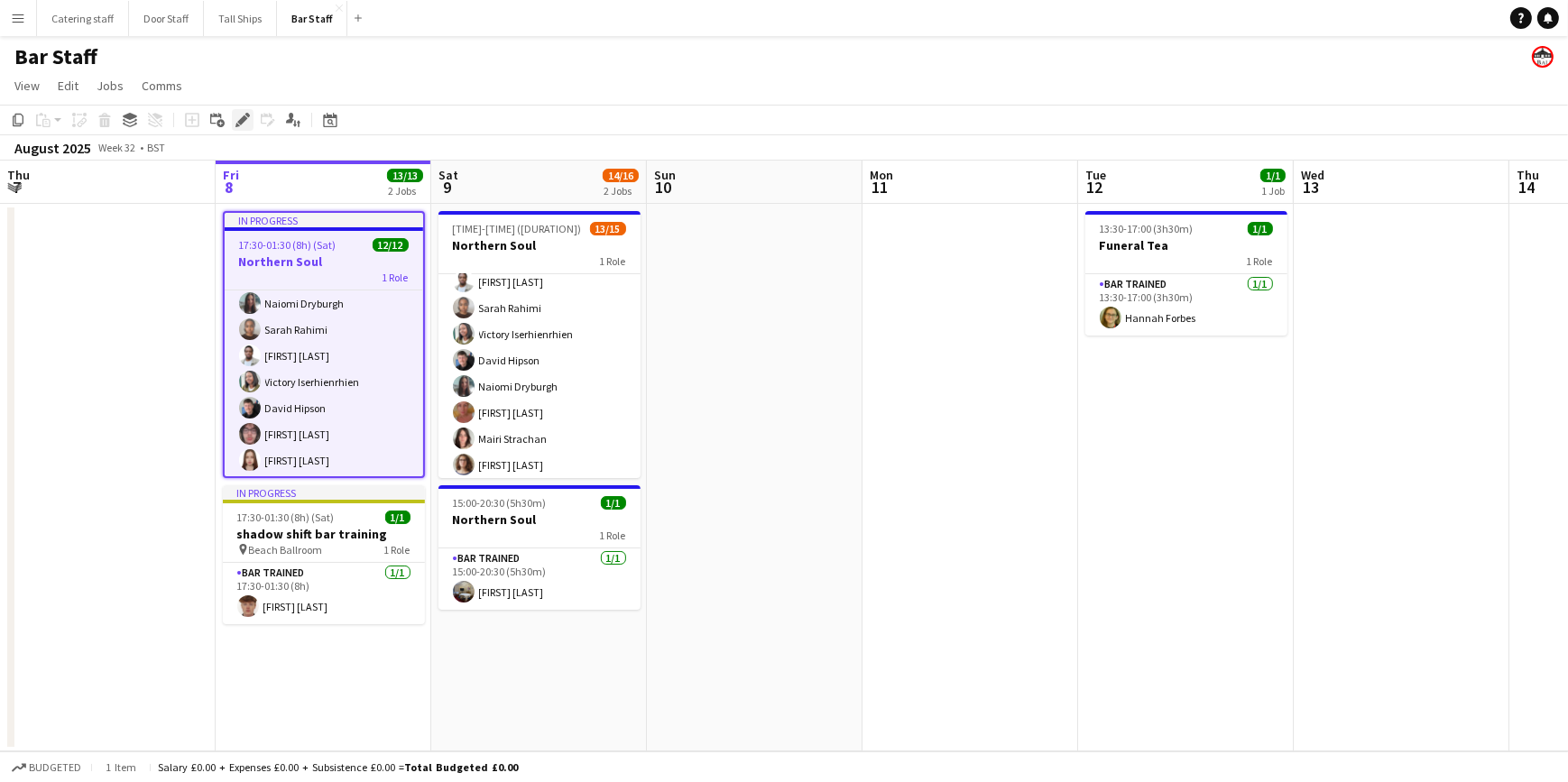 click on "Edit" 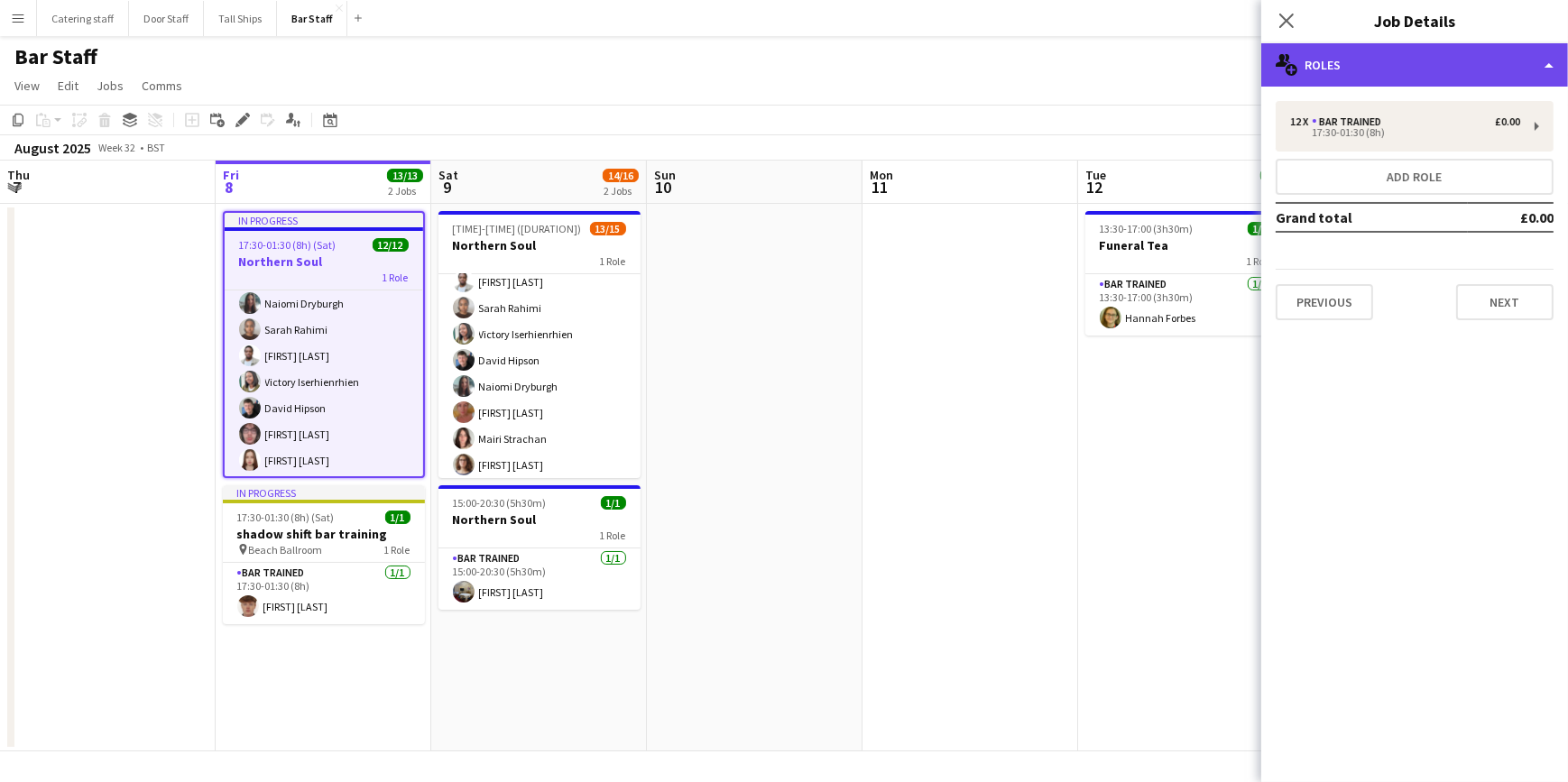 click on "multiple-users-add
Roles" 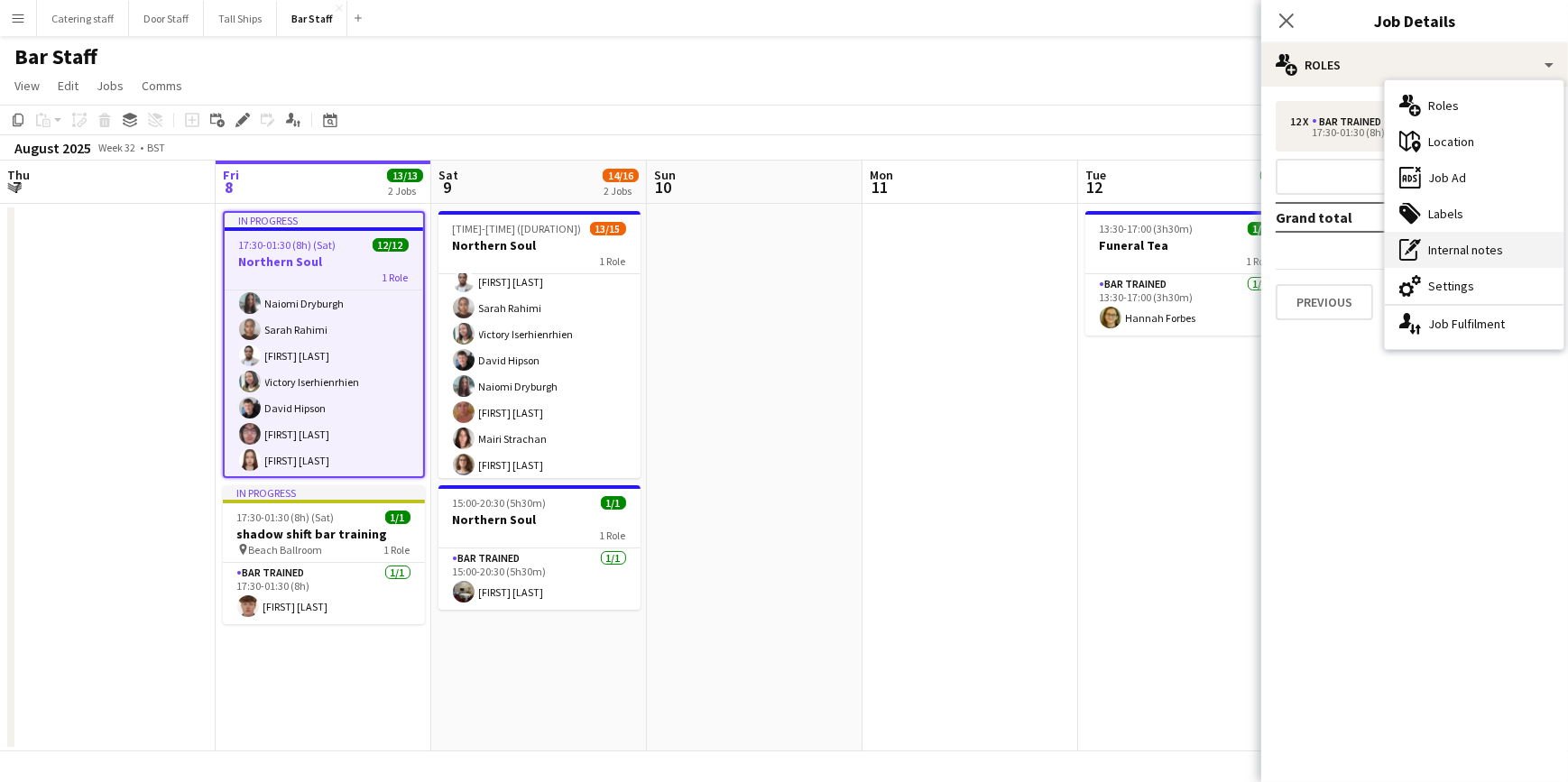 click on "pen-write
Internal notes" at bounding box center [1474, 250] 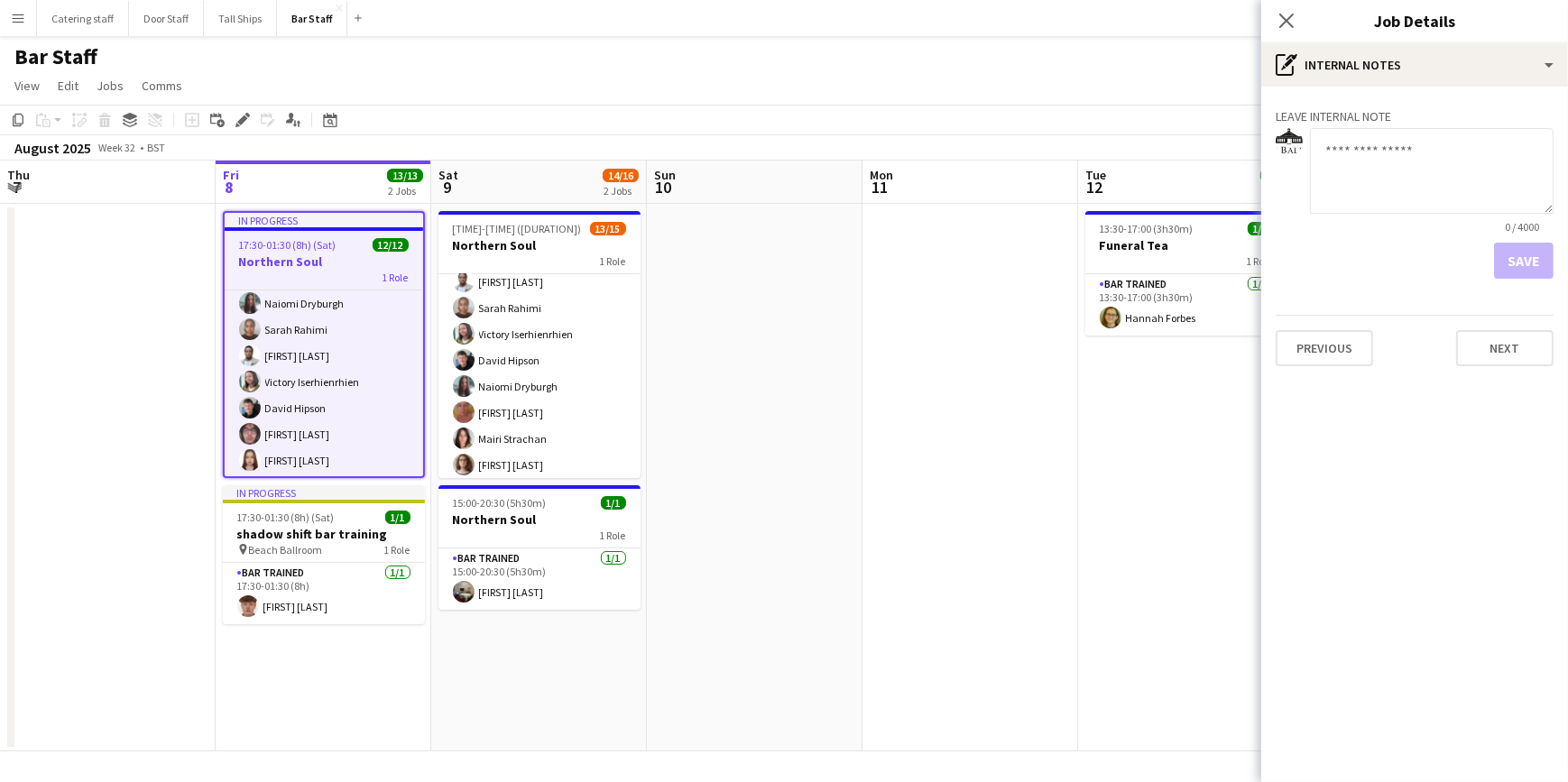 click at bounding box center [1432, 170] 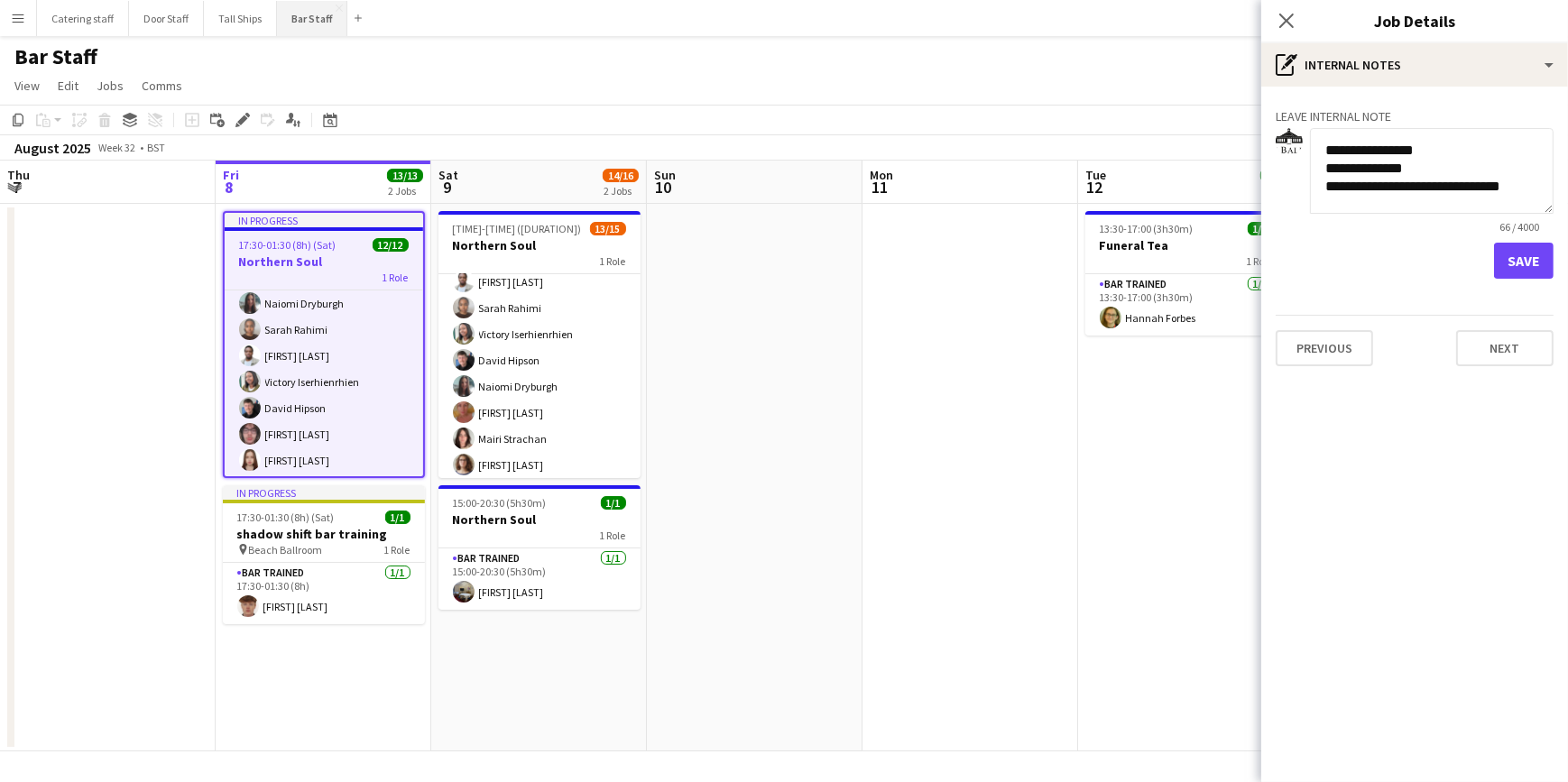 type on "**********" 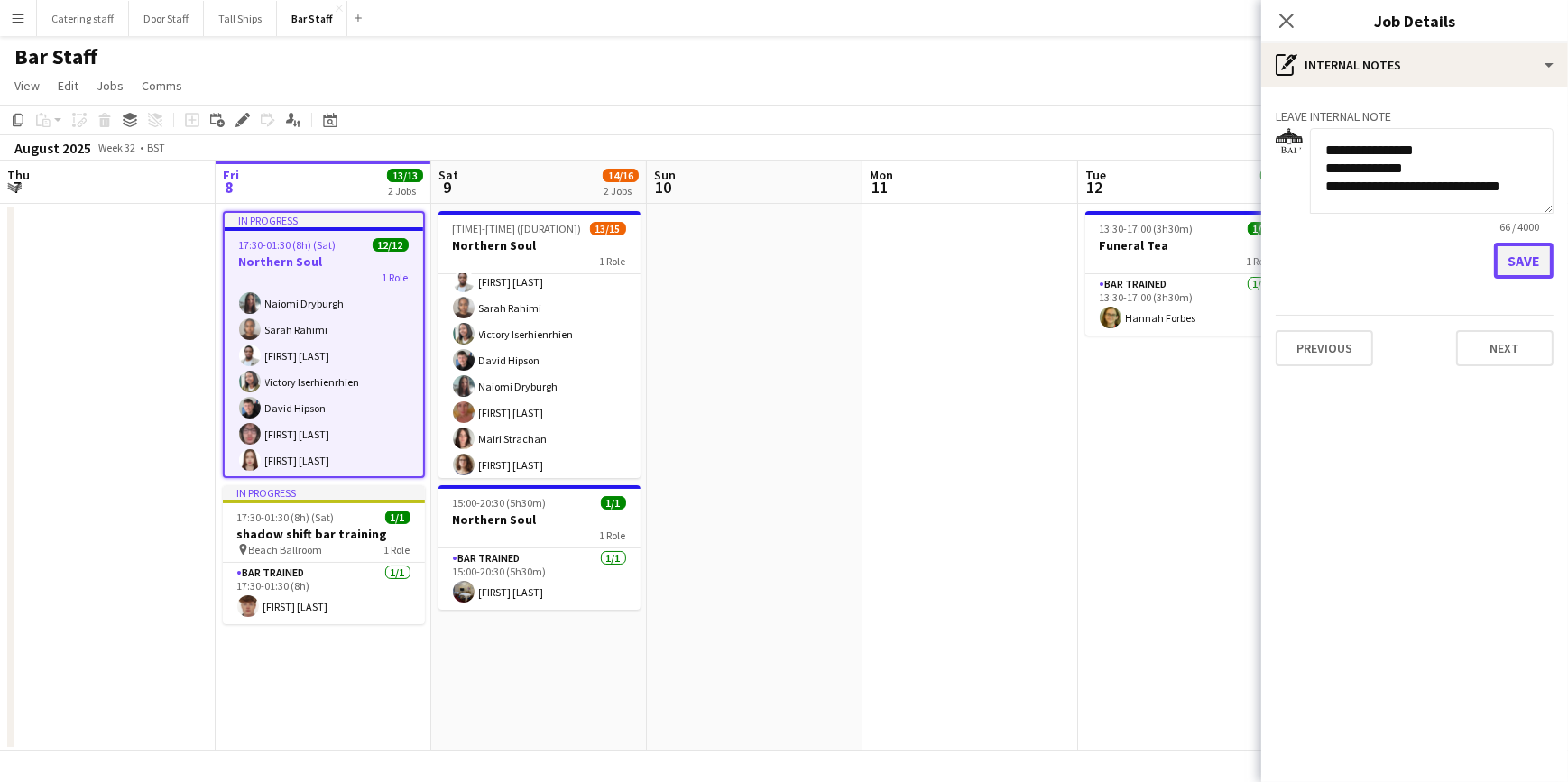 click on "Save" at bounding box center (1524, 261) 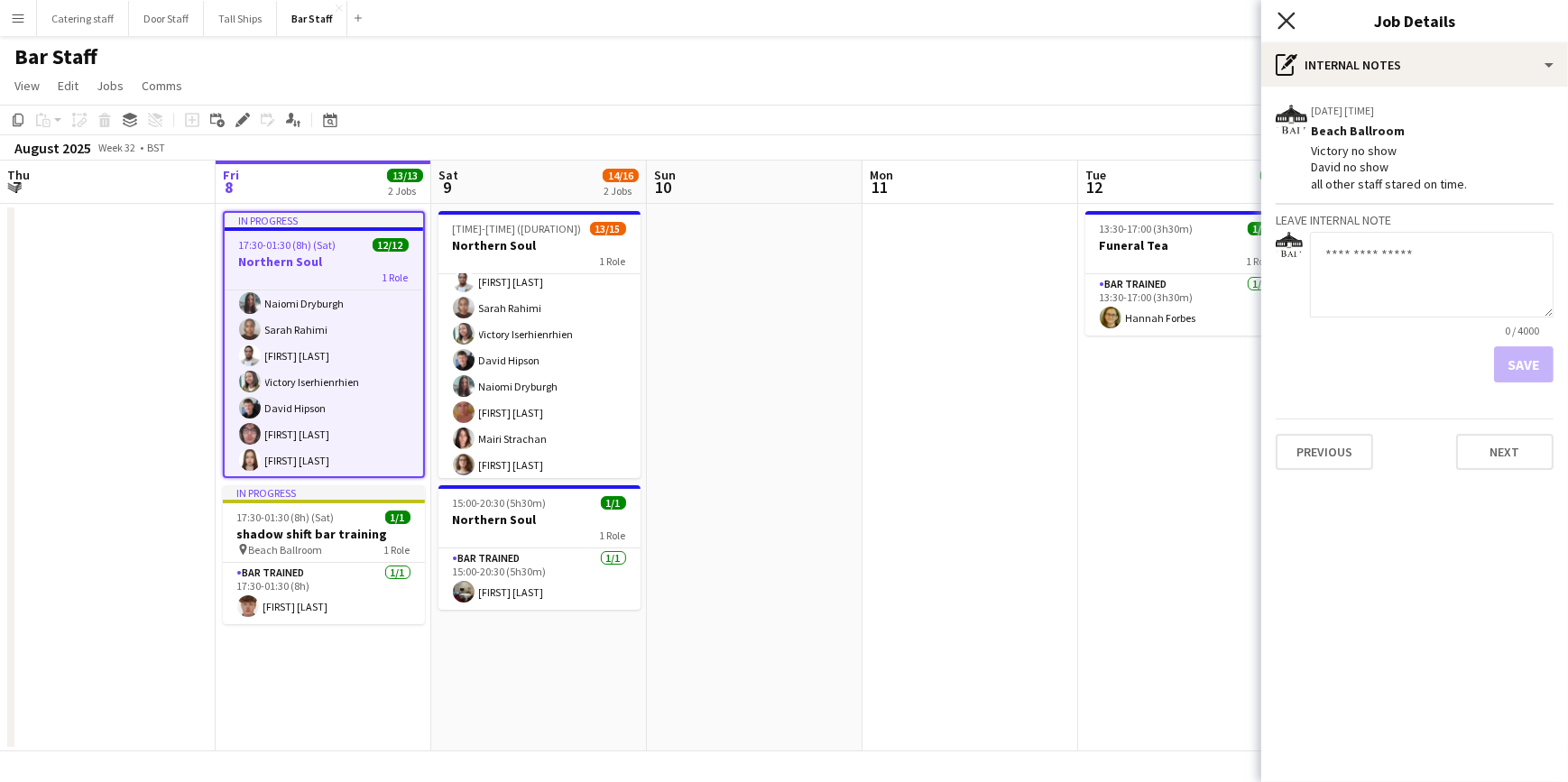 click on "Close pop-in" 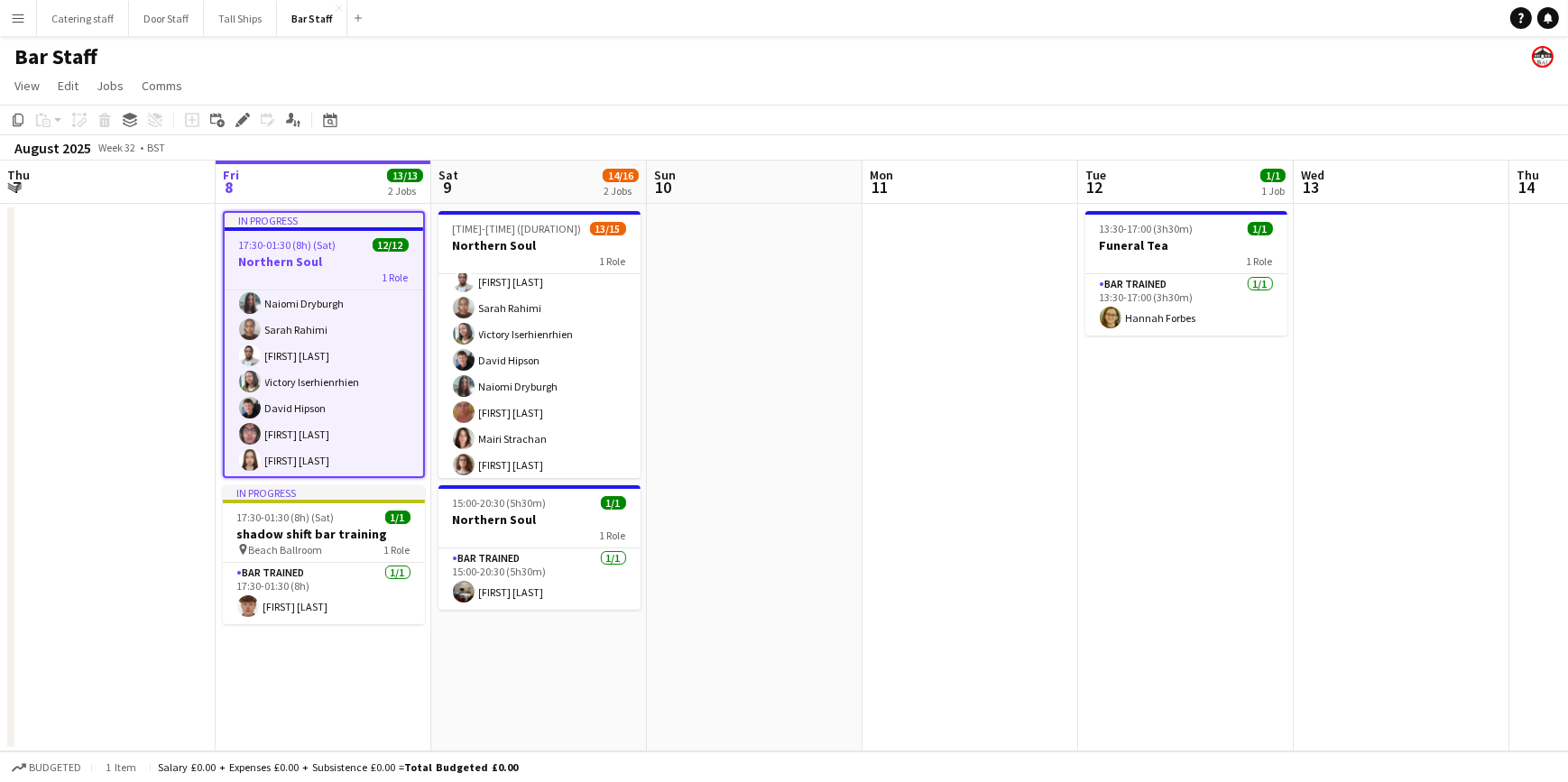 click at bounding box center (970, 477) 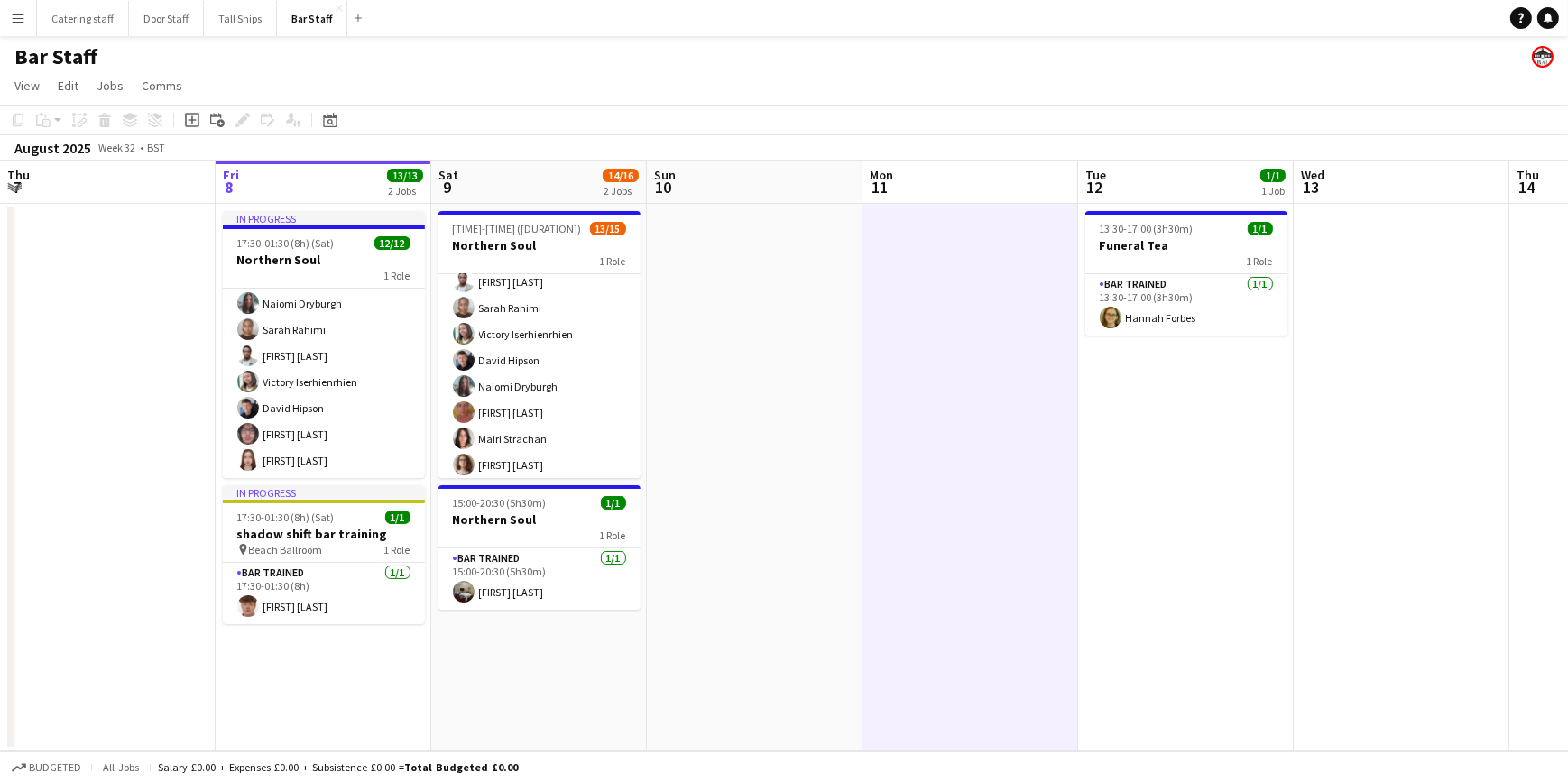 scroll, scrollTop: 160, scrollLeft: 0, axis: vertical 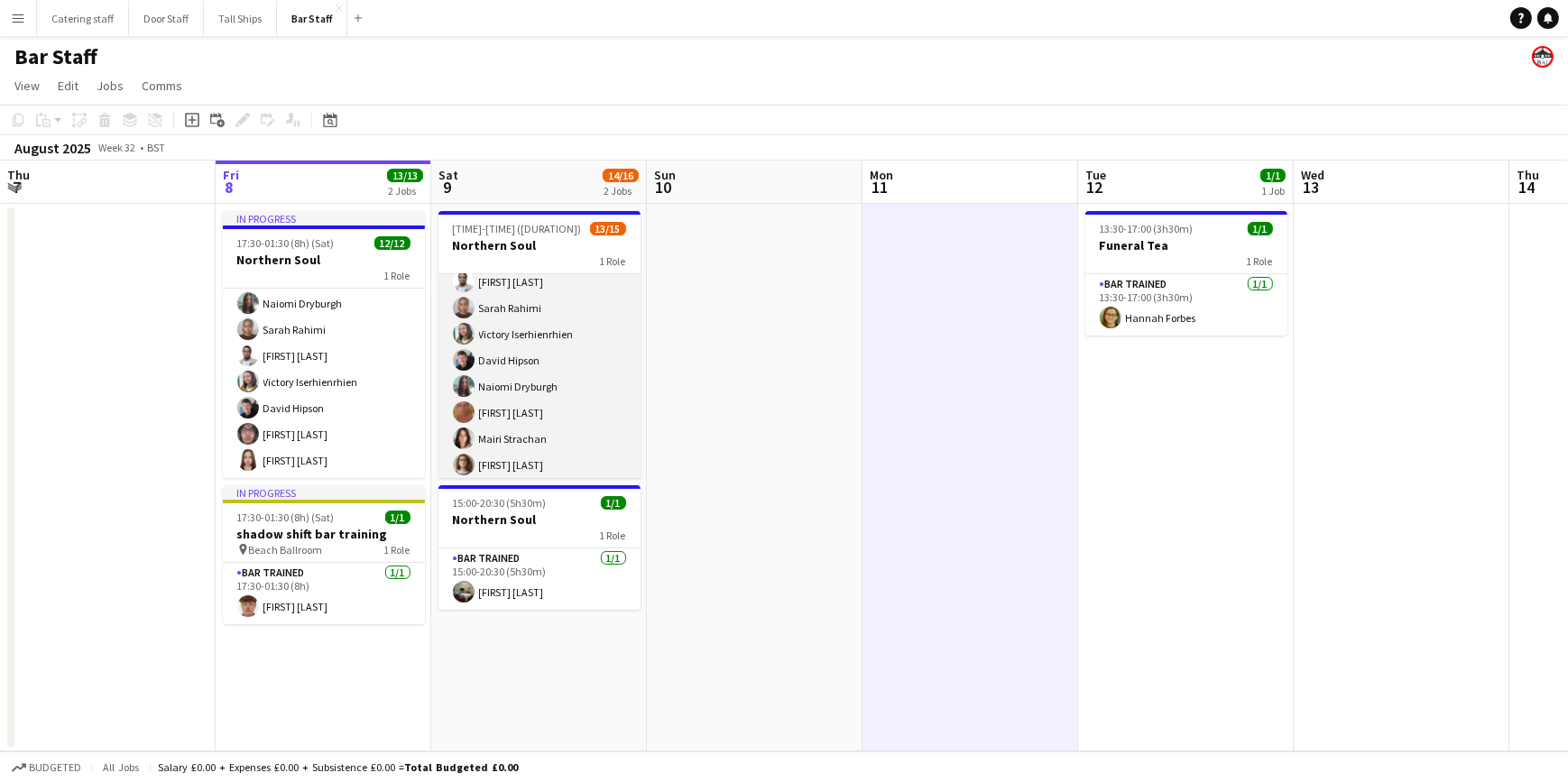 click on "Bar trained    13/15   15:00-01:30 (10h30m)
[FIRST] [LAST] [FIRST] [LAST] [FIRST] [LAST] [FIRST] [LAST] [FIRST] [LAST] [FIRST] [LAST] [FIRST] [LAST] [FIRST] [LAST] [FIRST] [LAST] [FIRST] [LAST] [FIRST] [LAST] [FIRST] [LAST]
single-neutral-actions
single-neutral-actions" at bounding box center (540, 347) 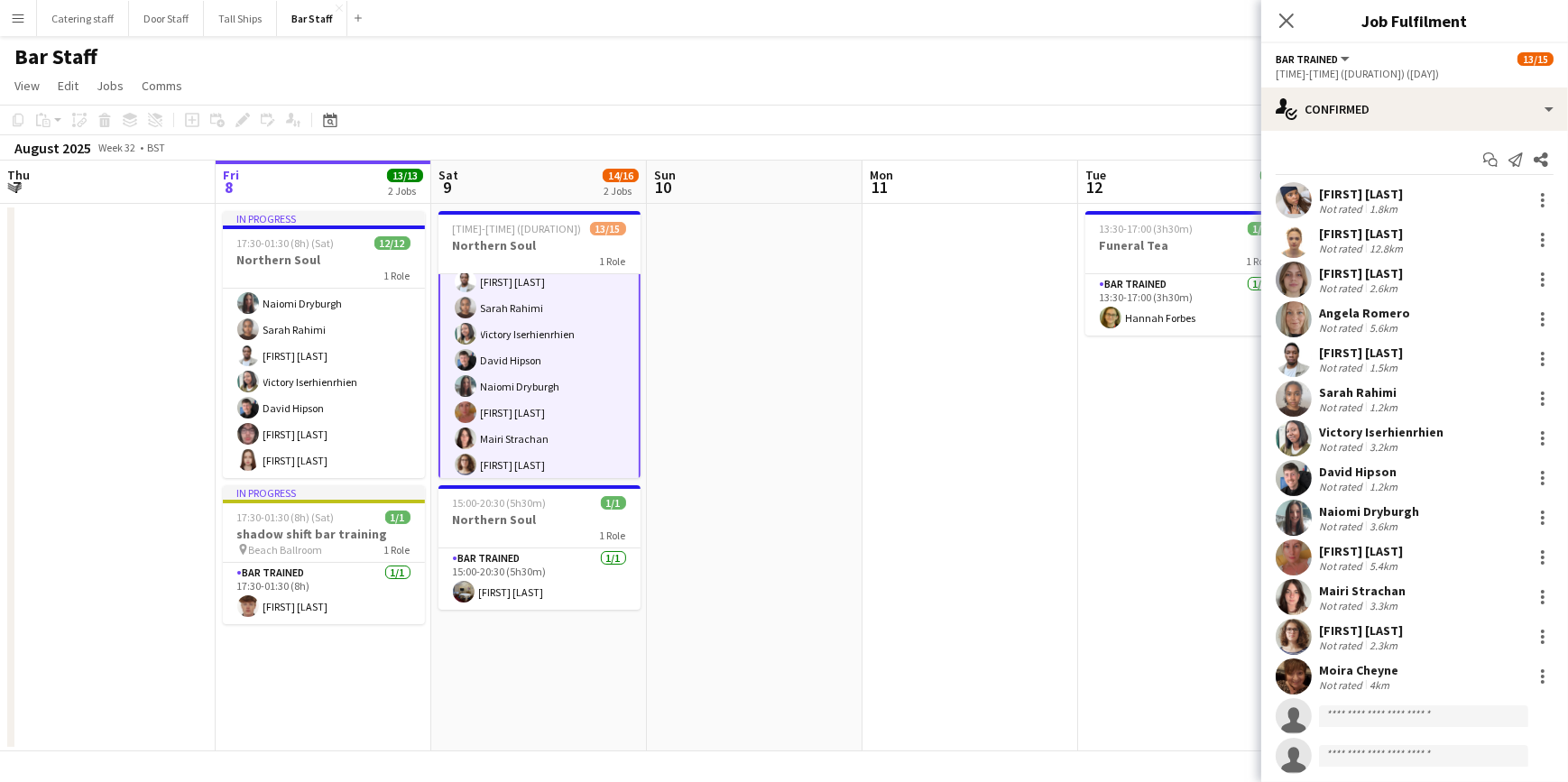click on "[FIRST] [LAST]" at bounding box center (1360, 630) 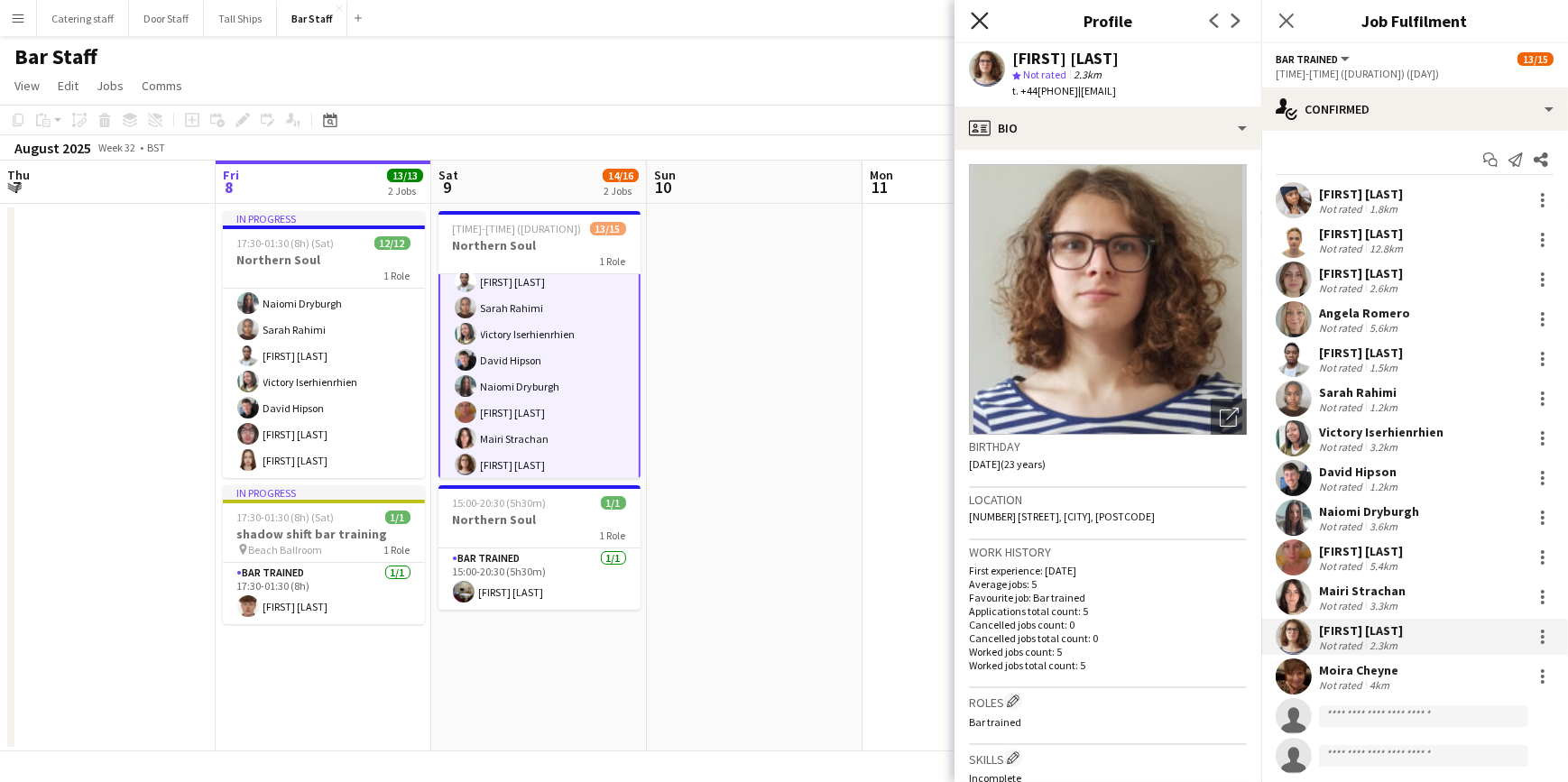click on "Close pop-in" 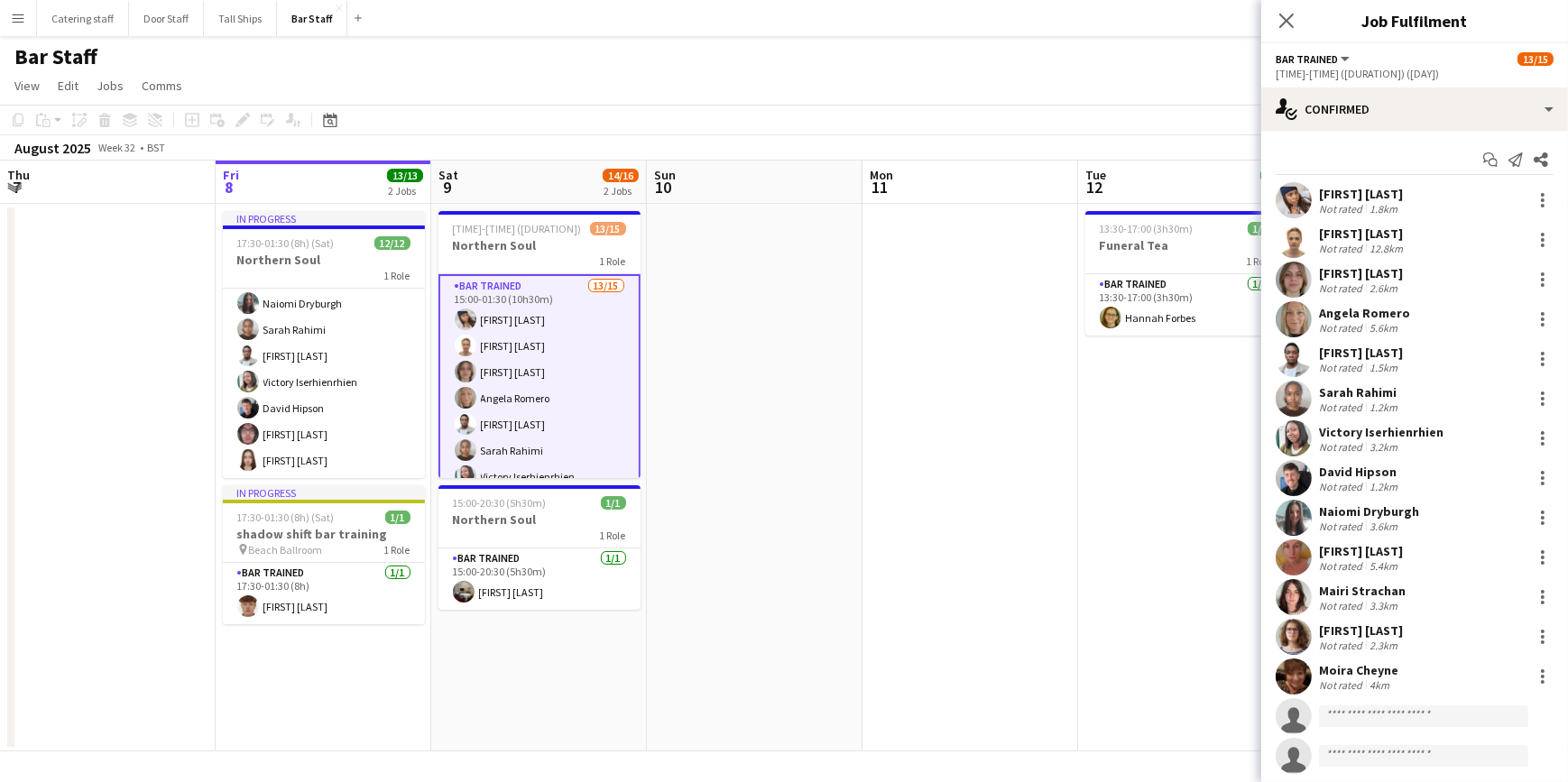 scroll, scrollTop: 225, scrollLeft: 0, axis: vertical 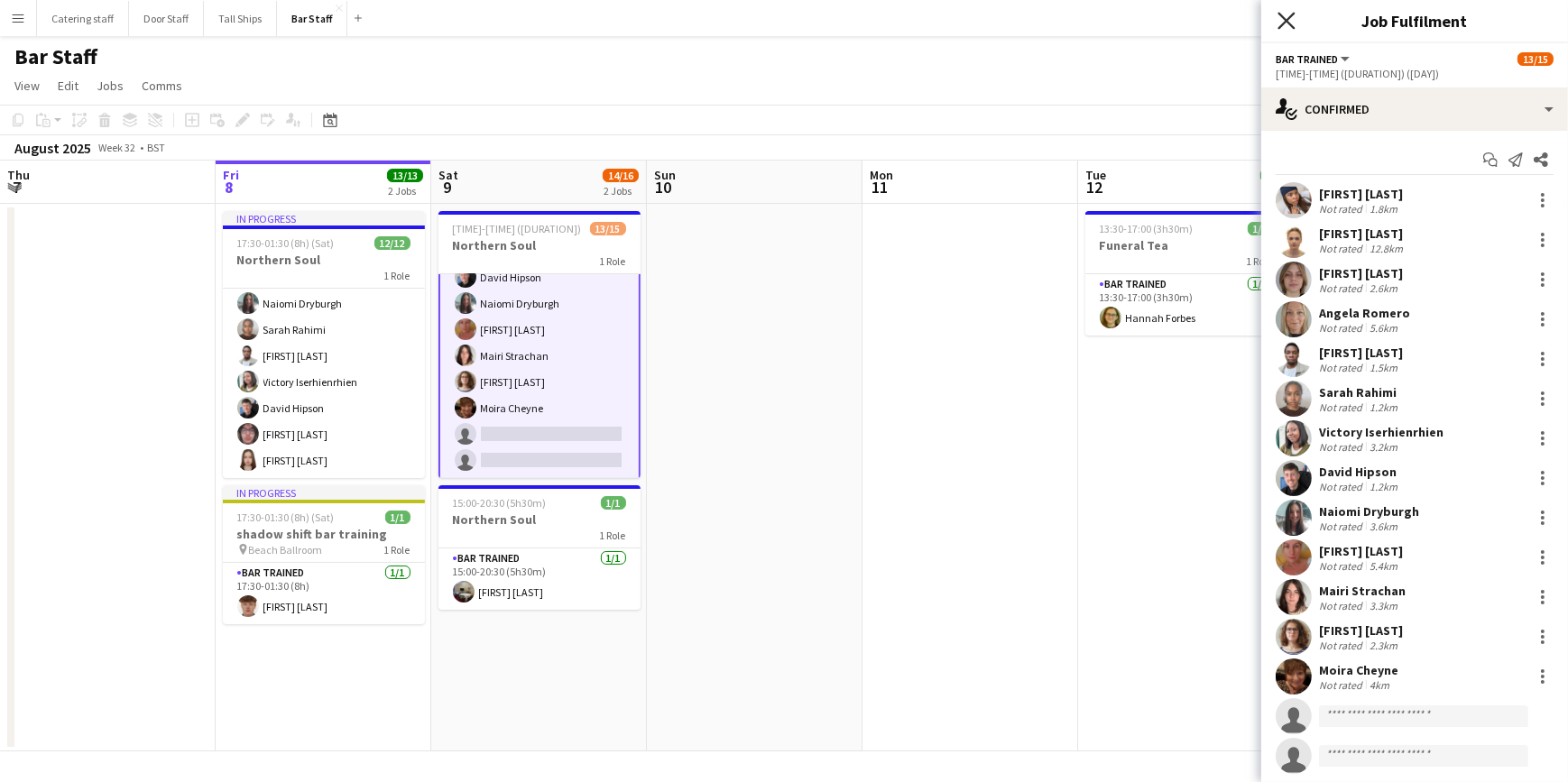 click on "Close pop-in" 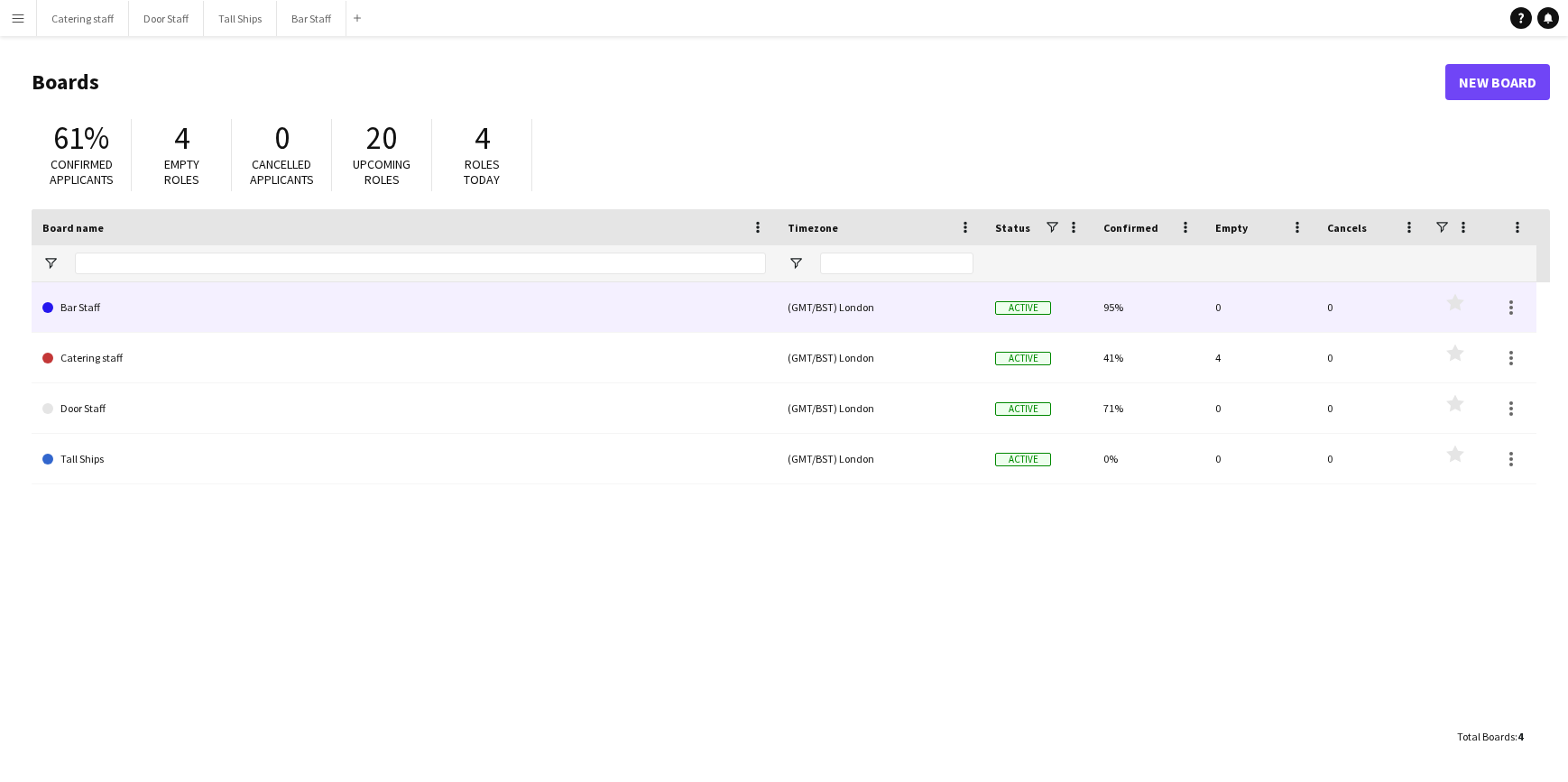 scroll, scrollTop: 0, scrollLeft: 0, axis: both 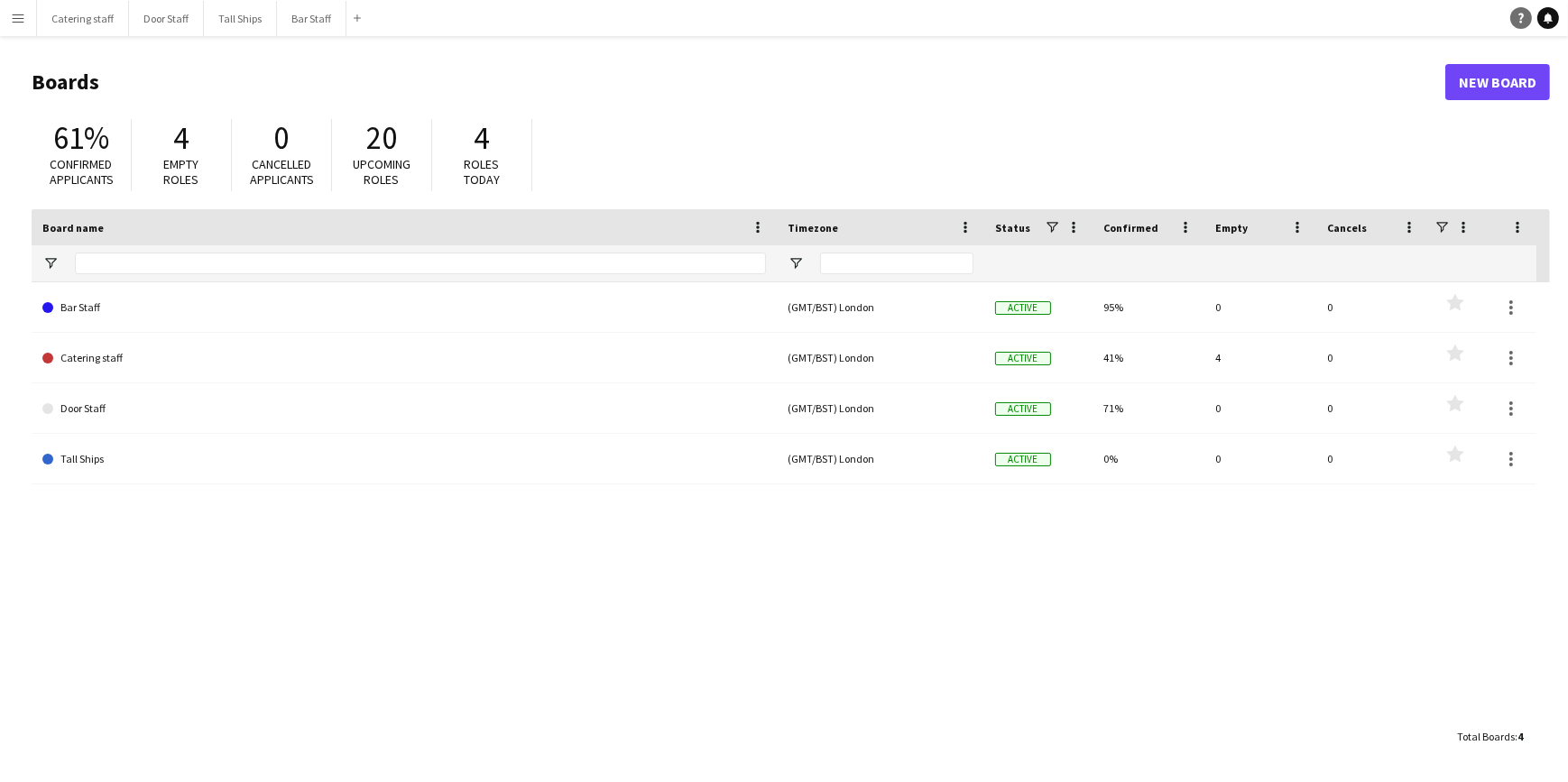 click on "Help" 